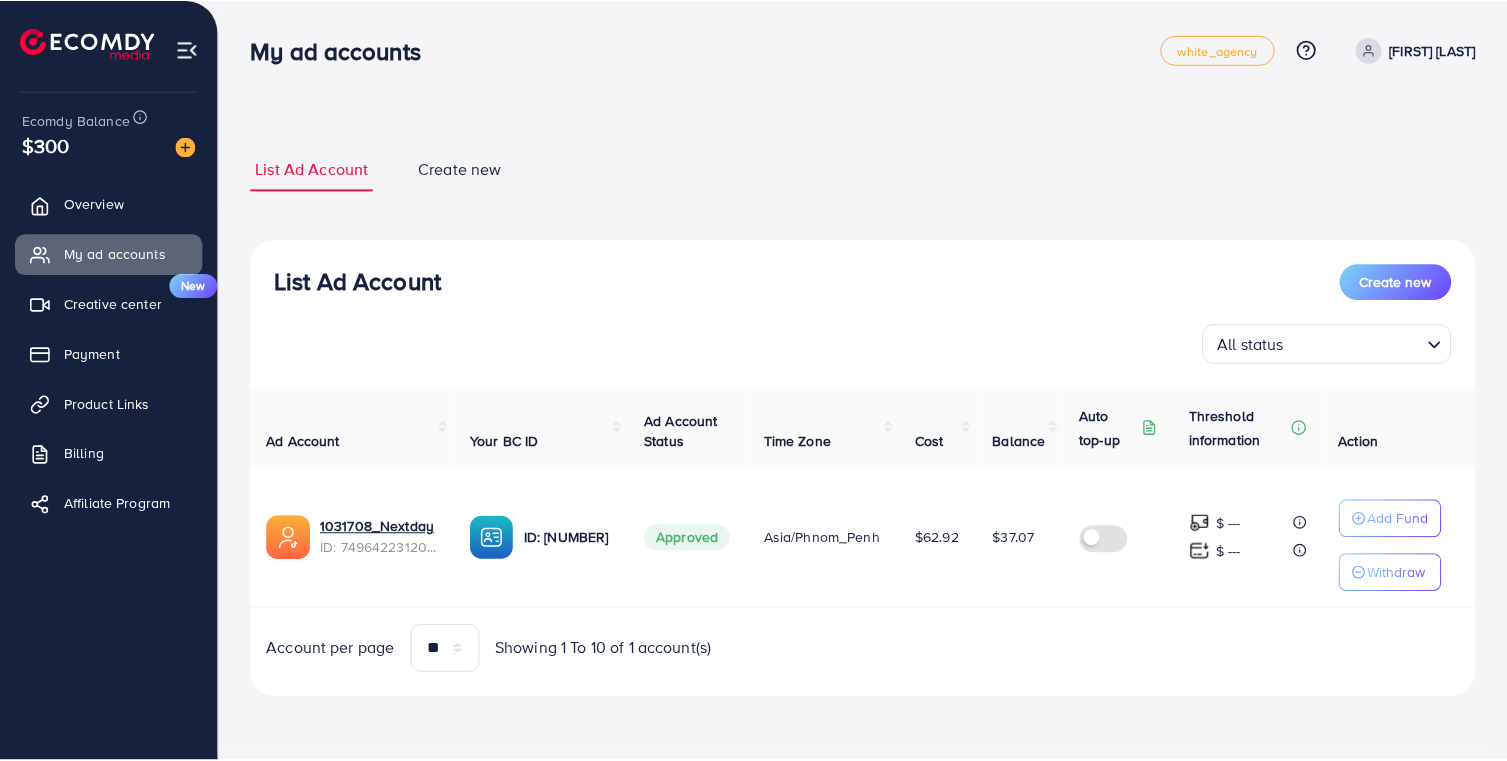 scroll, scrollTop: 0, scrollLeft: 0, axis: both 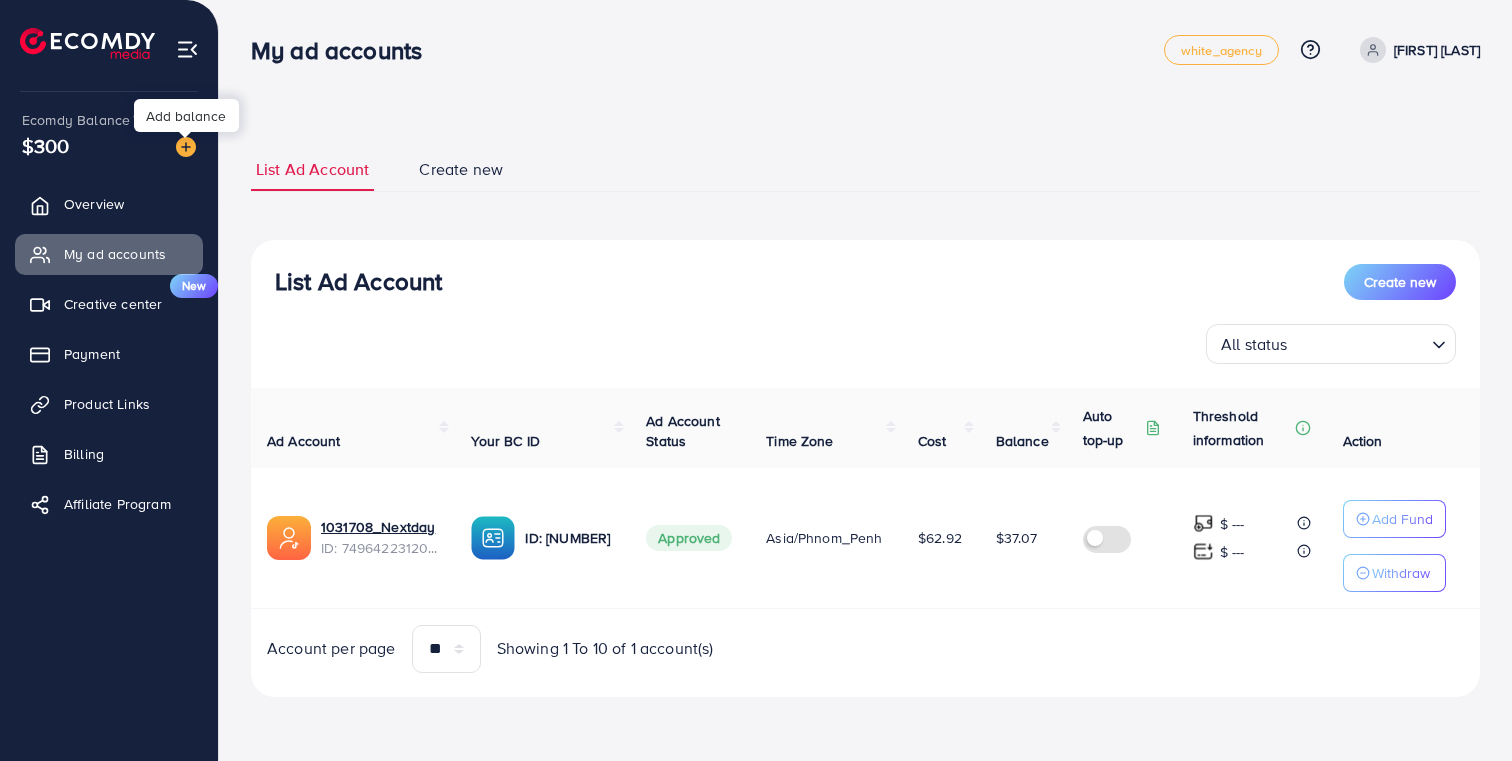 click at bounding box center [186, 147] 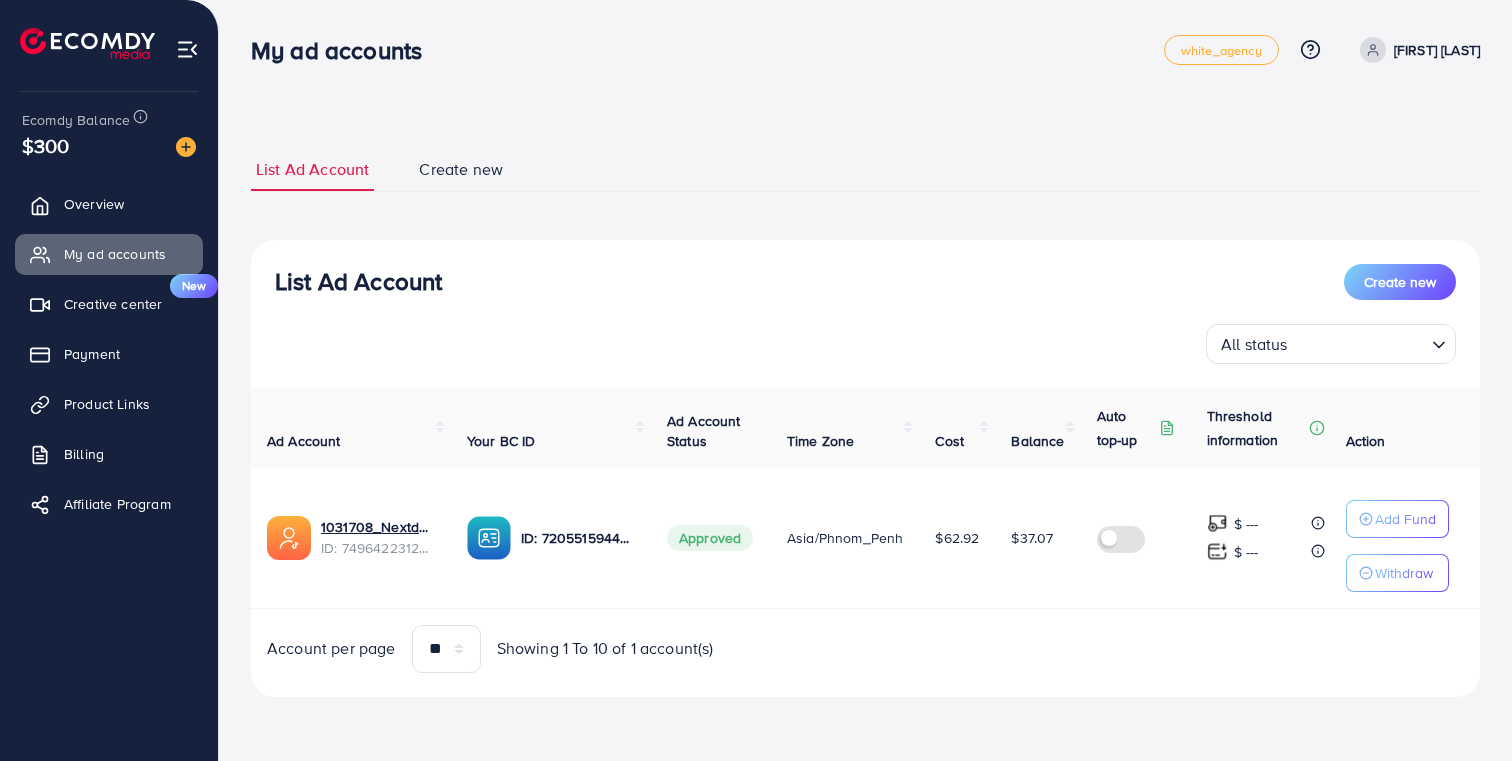 scroll, scrollTop: 0, scrollLeft: 0, axis: both 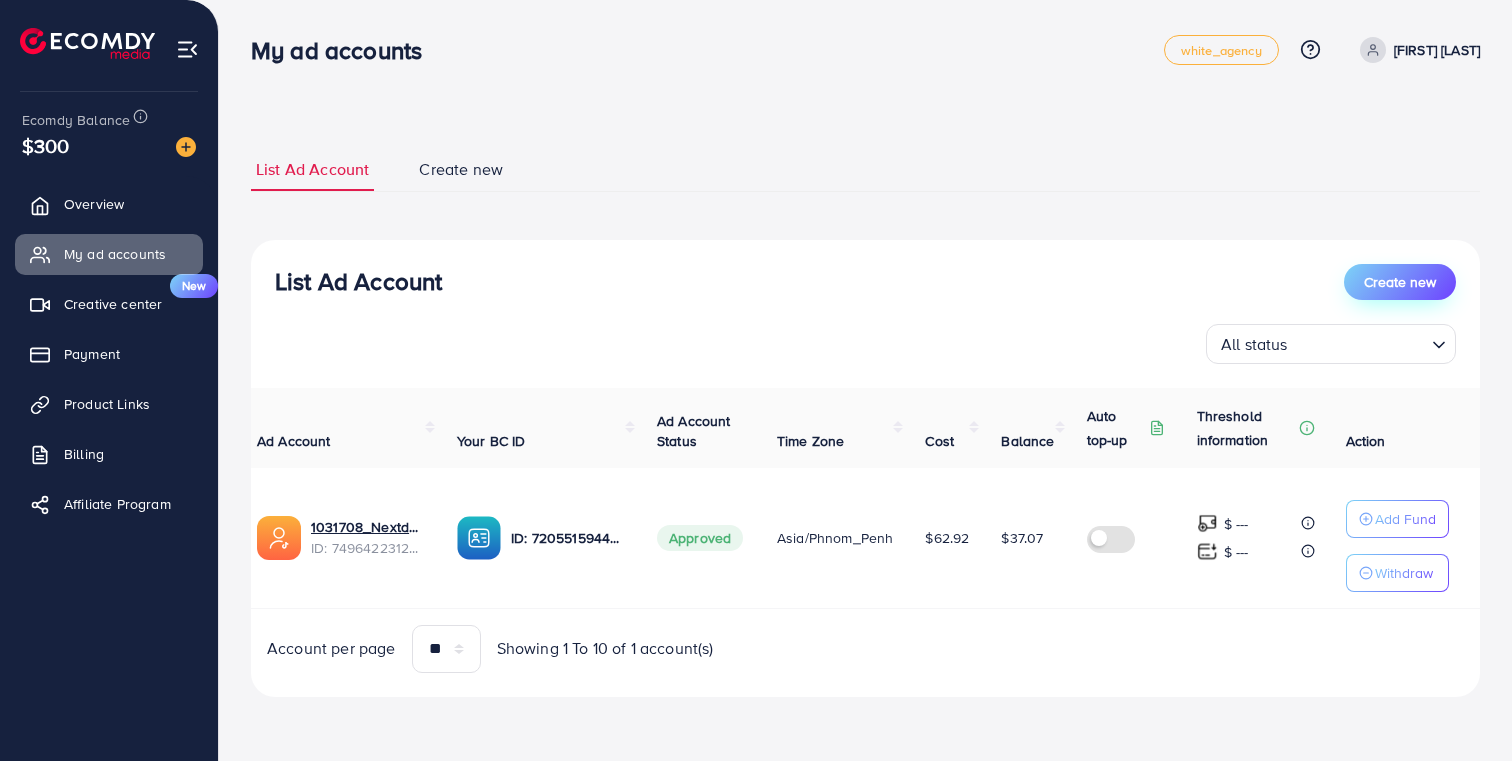 click on "Create new" at bounding box center (1400, 282) 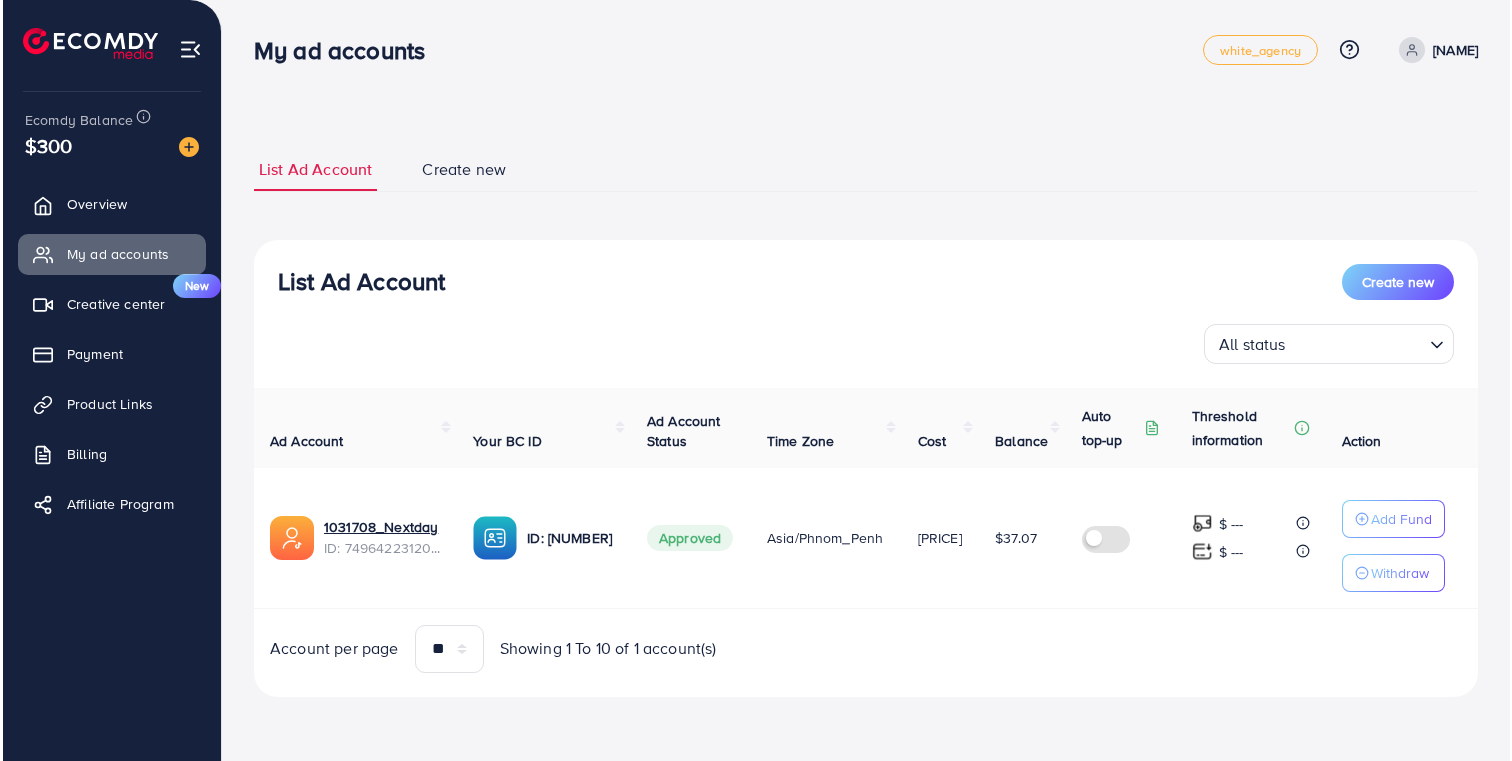 scroll, scrollTop: 0, scrollLeft: 0, axis: both 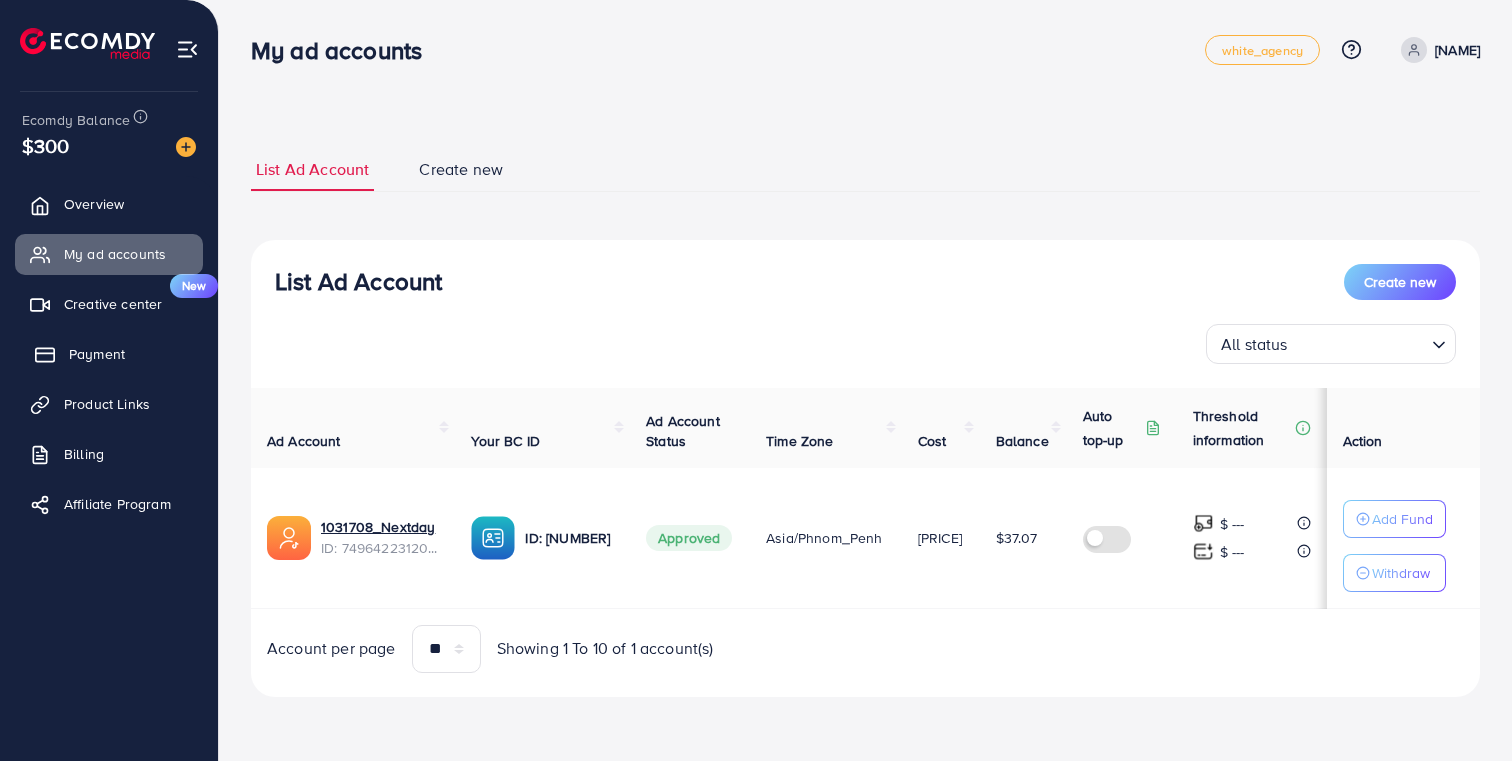 click on "Payment" at bounding box center [109, 354] 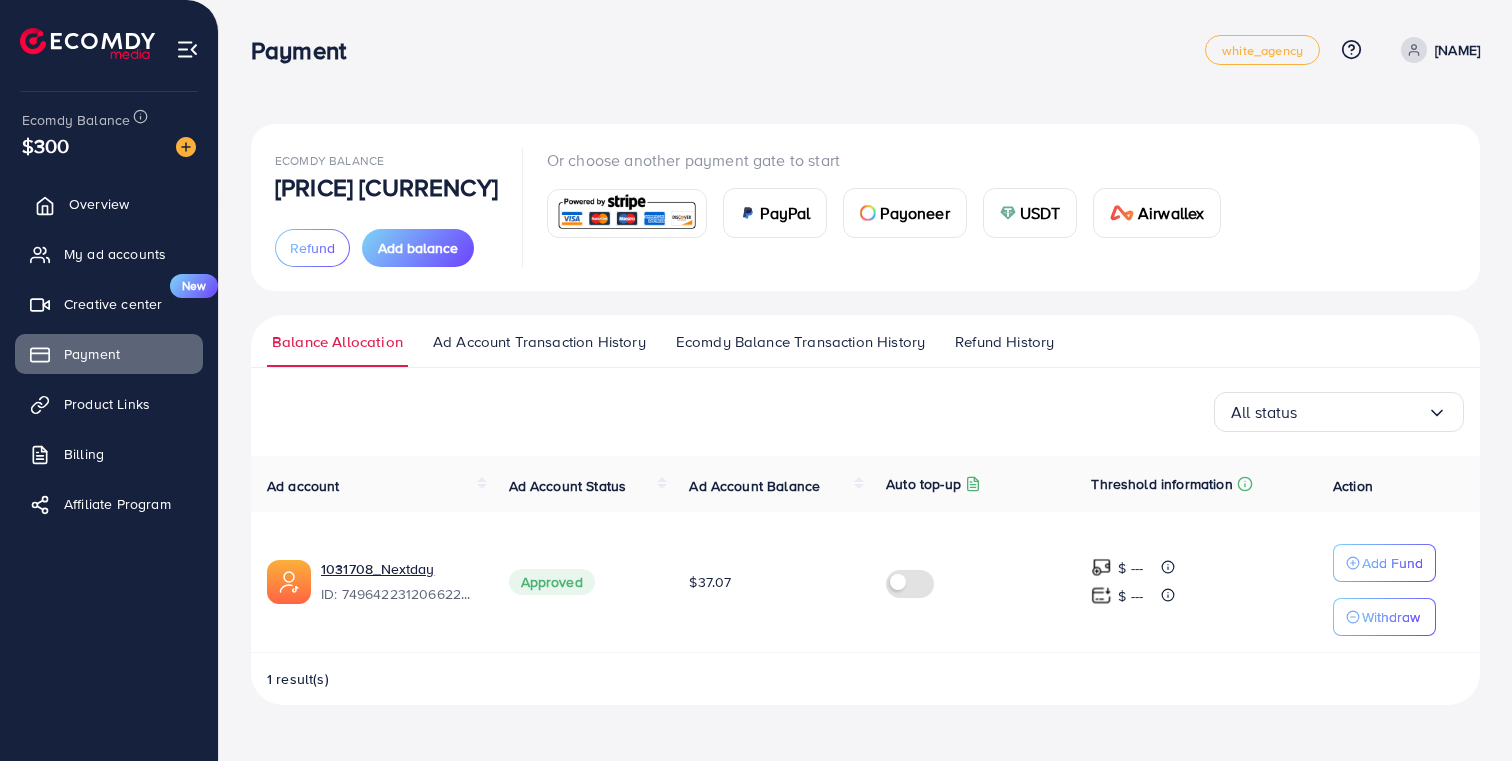 click on "Overview" at bounding box center [99, 204] 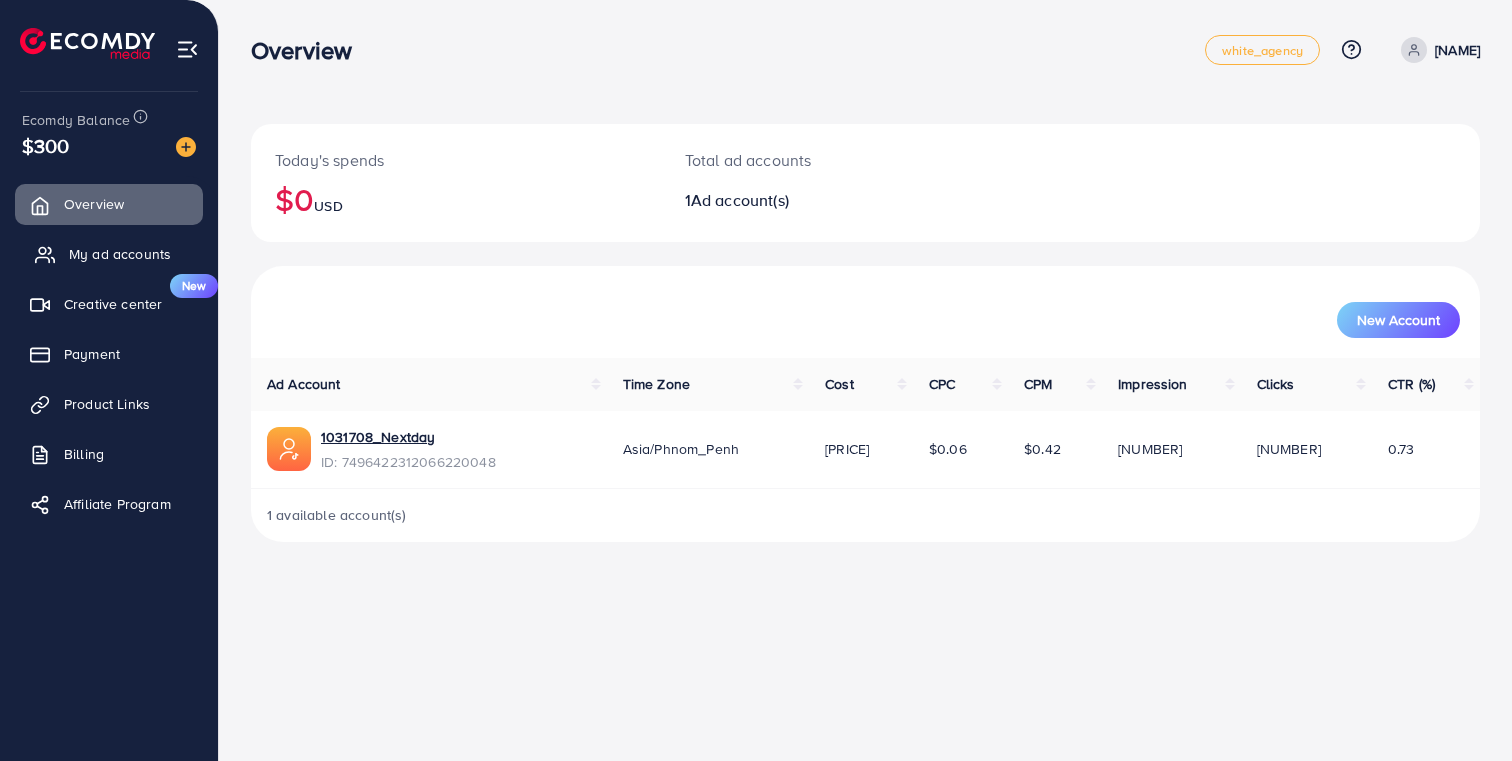 click on "My ad accounts" at bounding box center [120, 254] 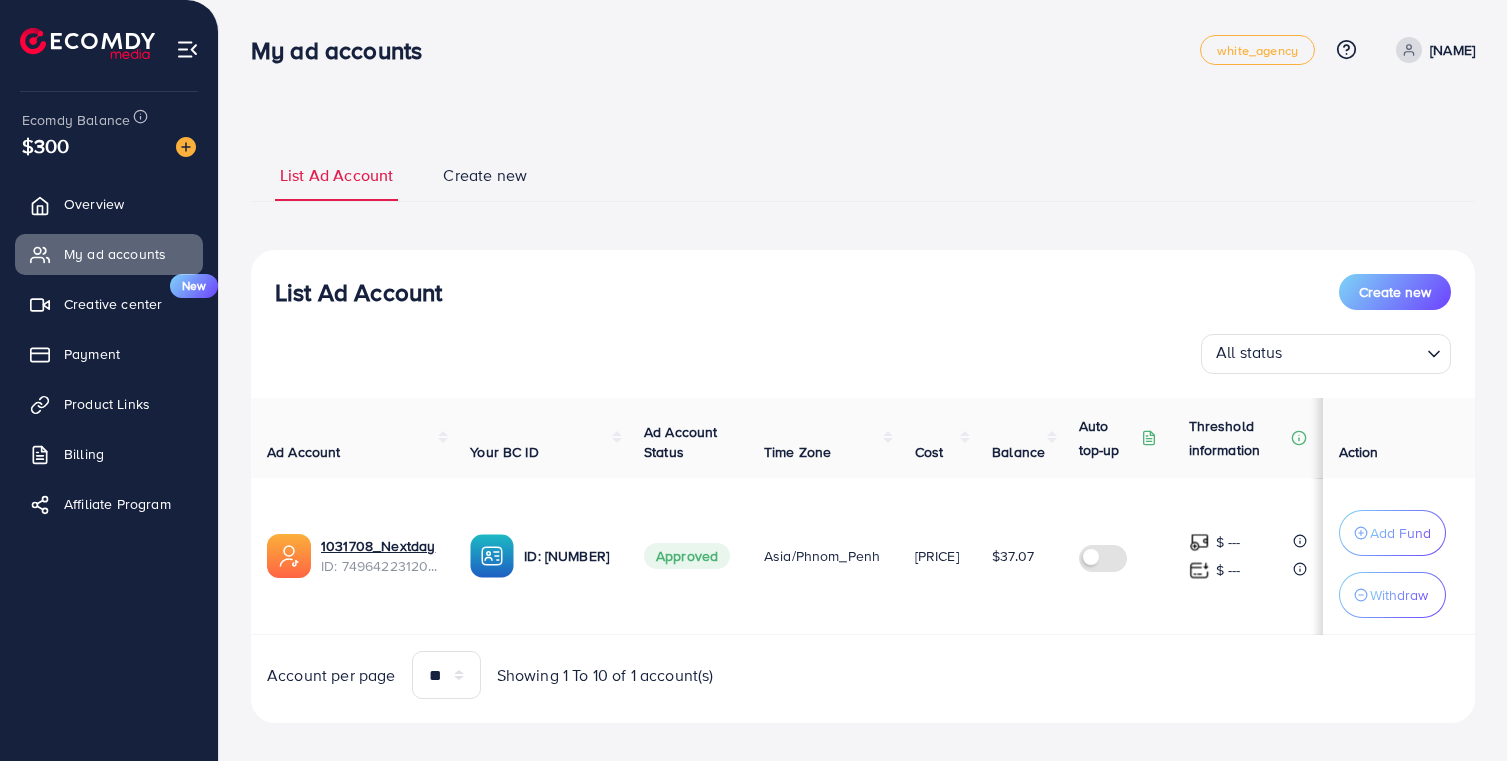 scroll, scrollTop: 0, scrollLeft: 15, axis: horizontal 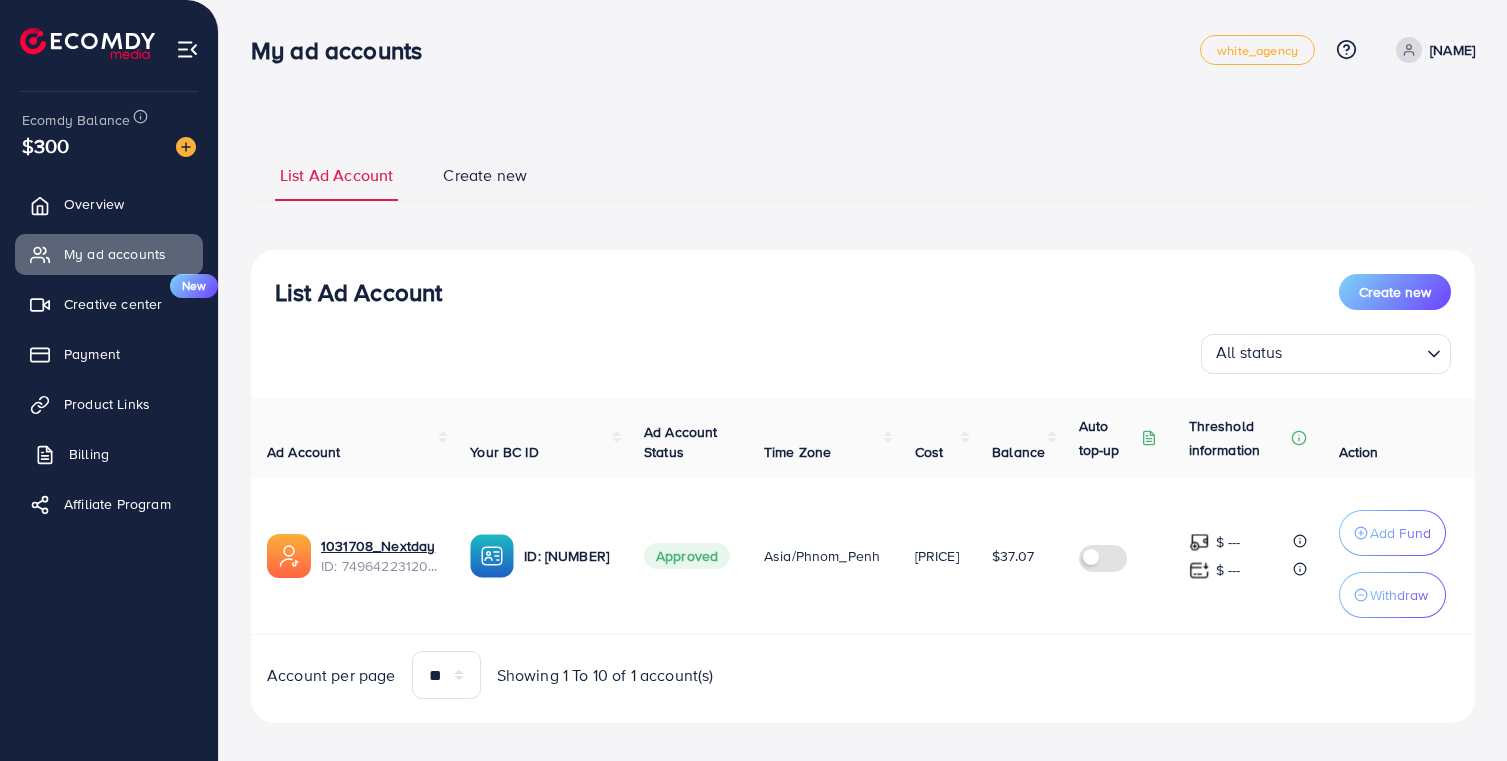 click on "Billing" at bounding box center [89, 454] 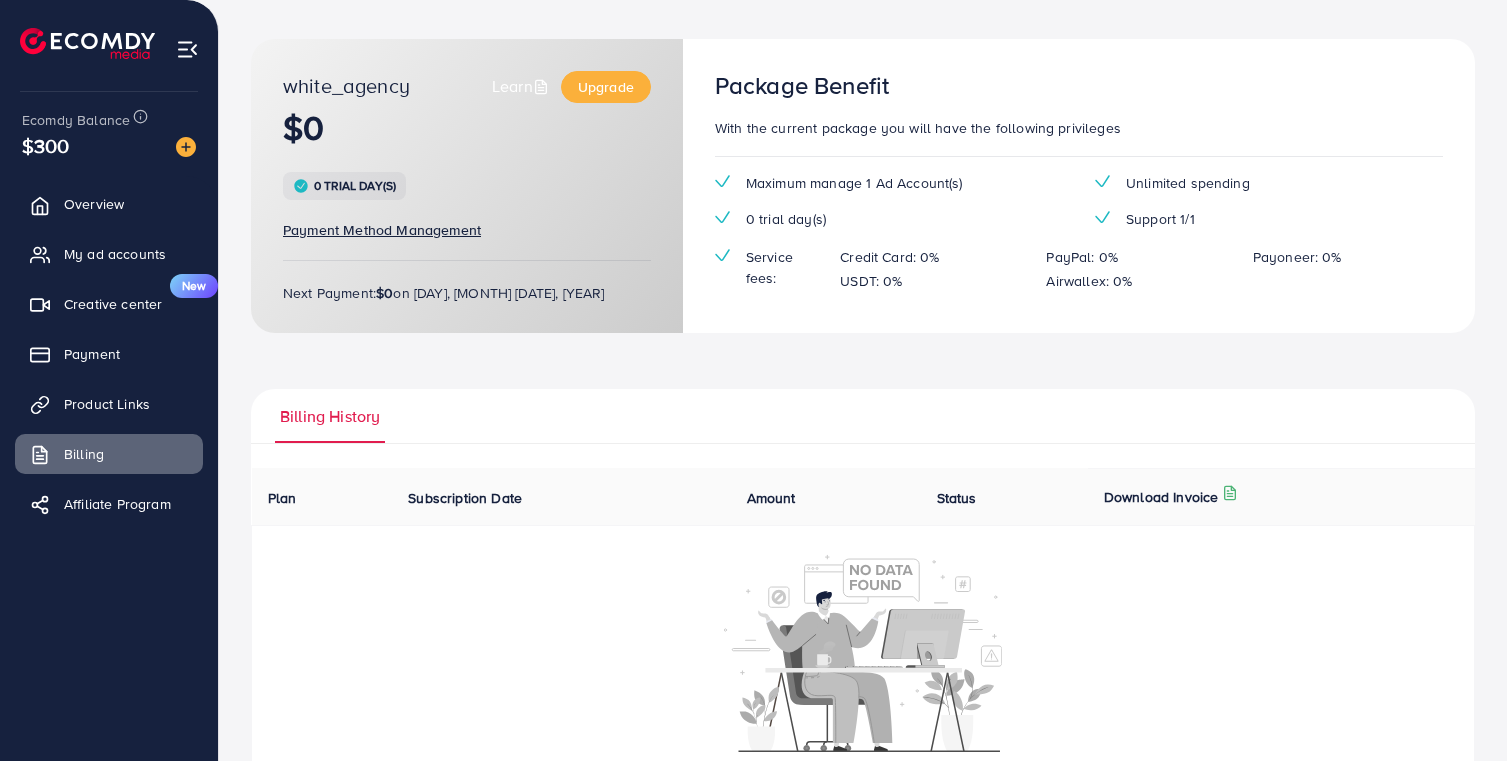scroll, scrollTop: 0, scrollLeft: 0, axis: both 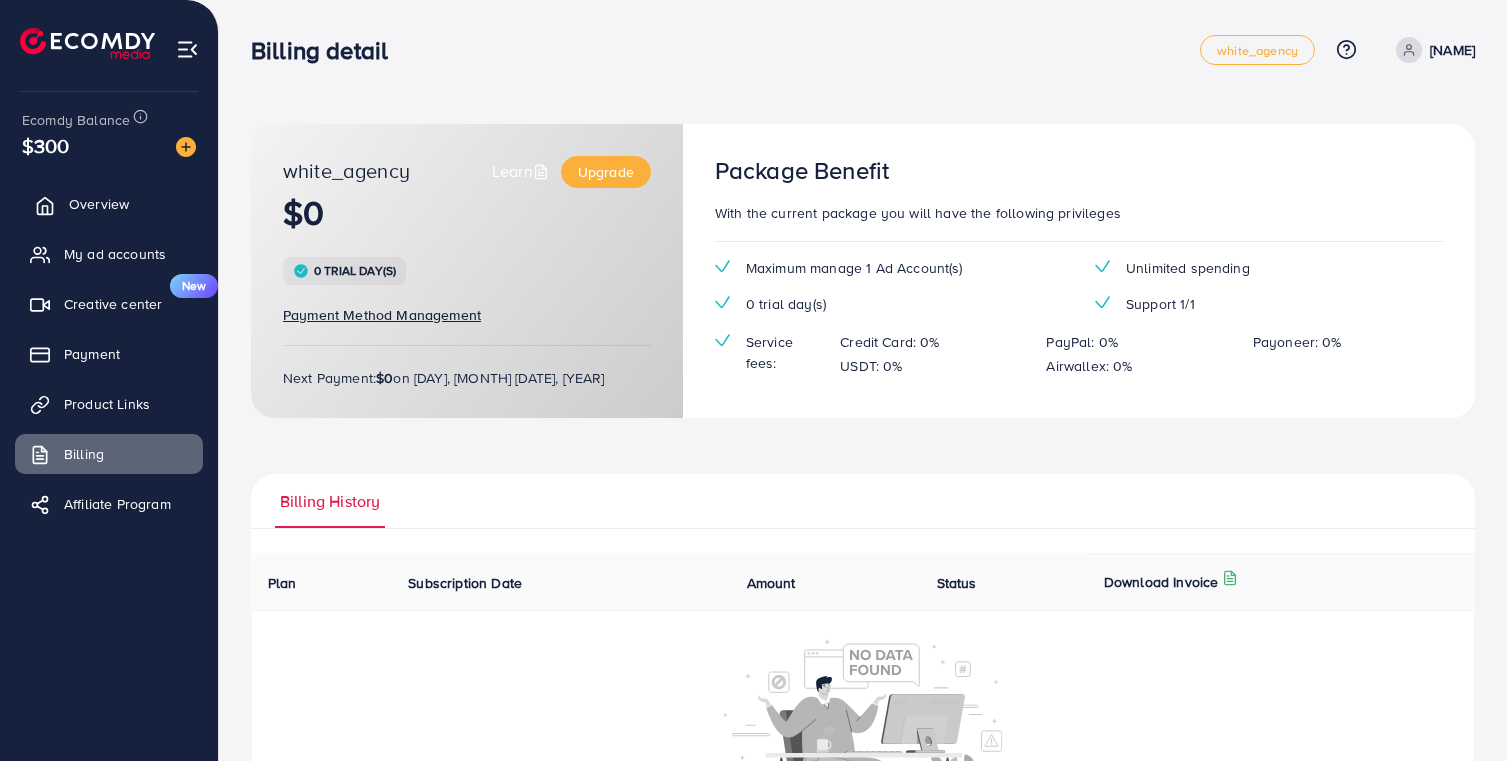 click on "Overview" at bounding box center [99, 204] 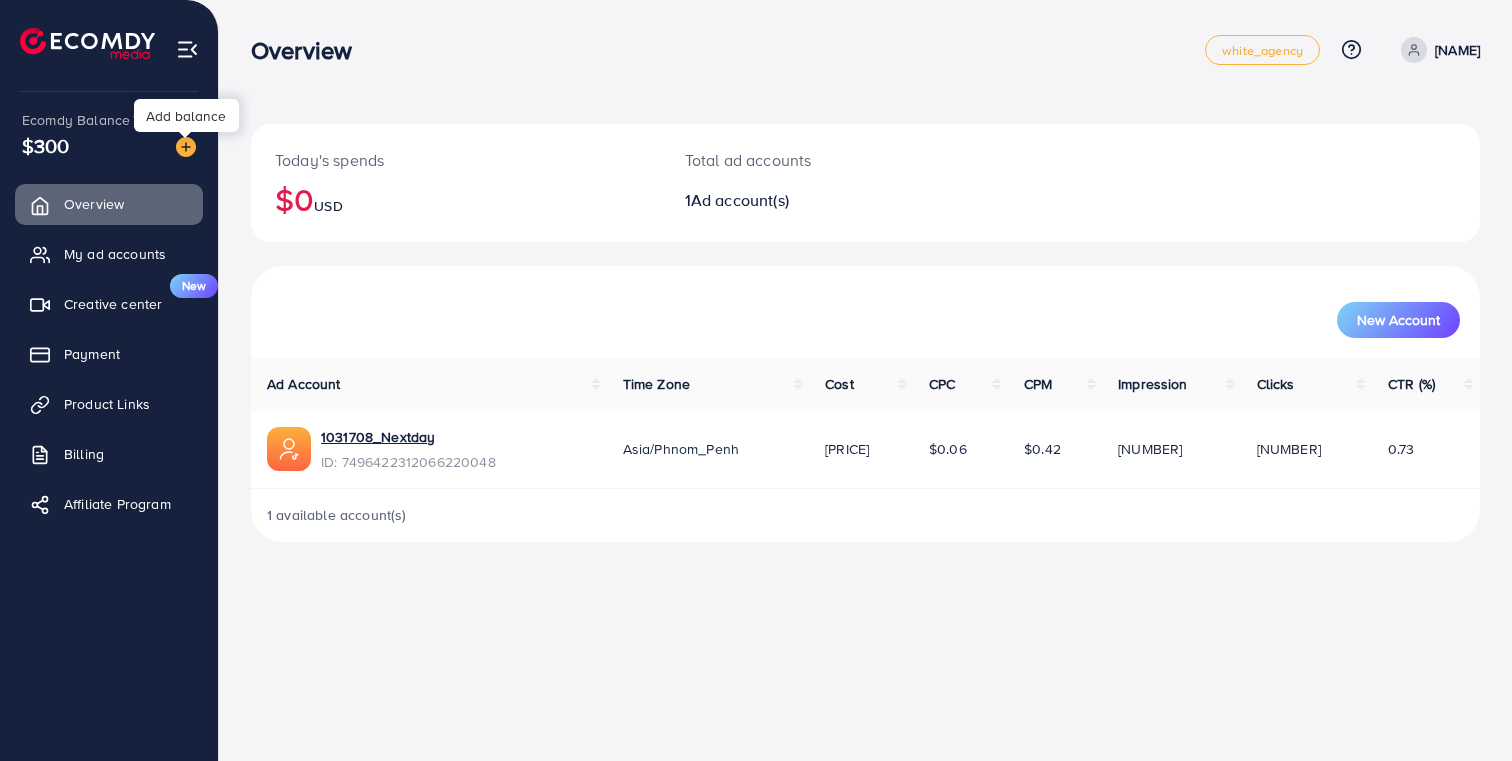click at bounding box center (186, 147) 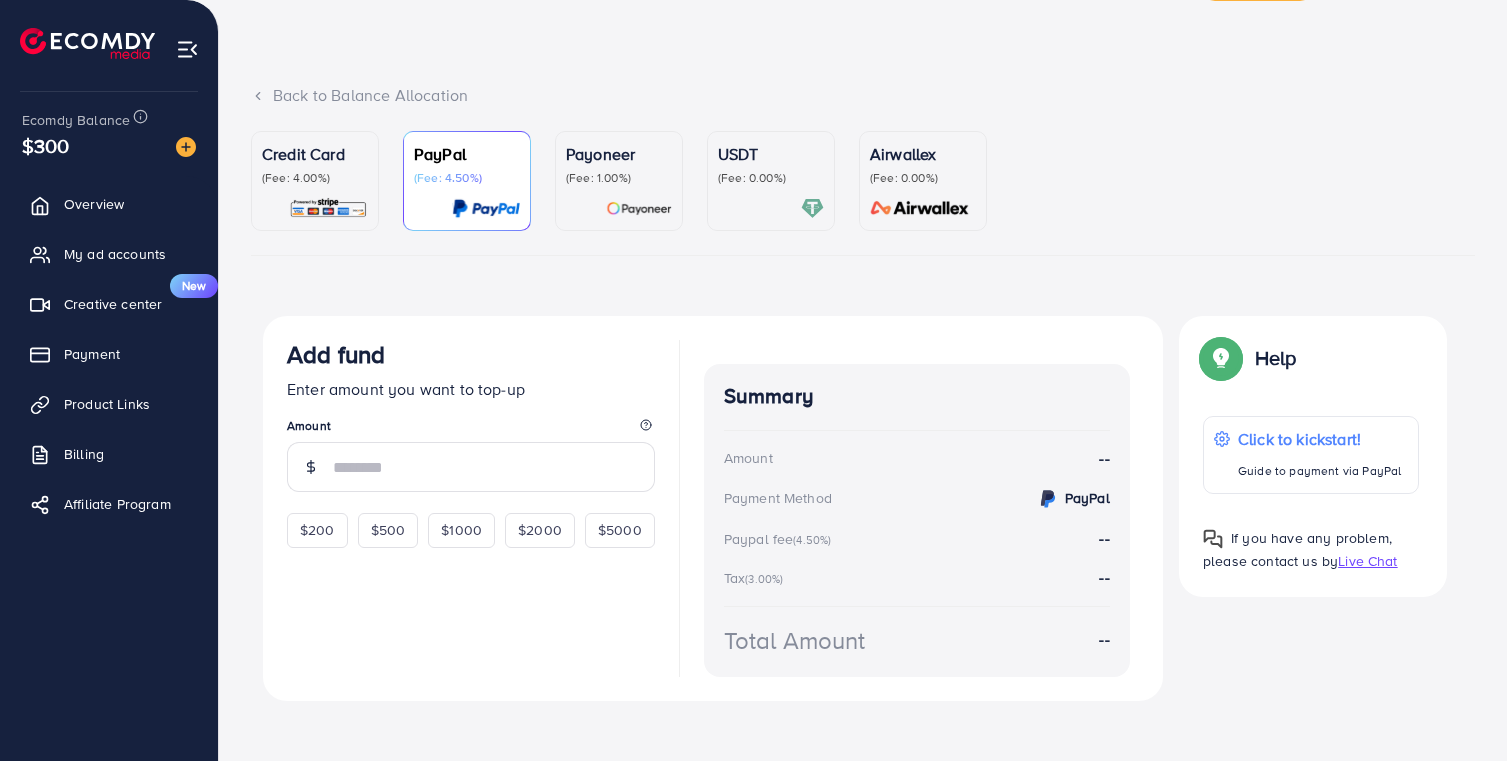 scroll, scrollTop: 77, scrollLeft: 0, axis: vertical 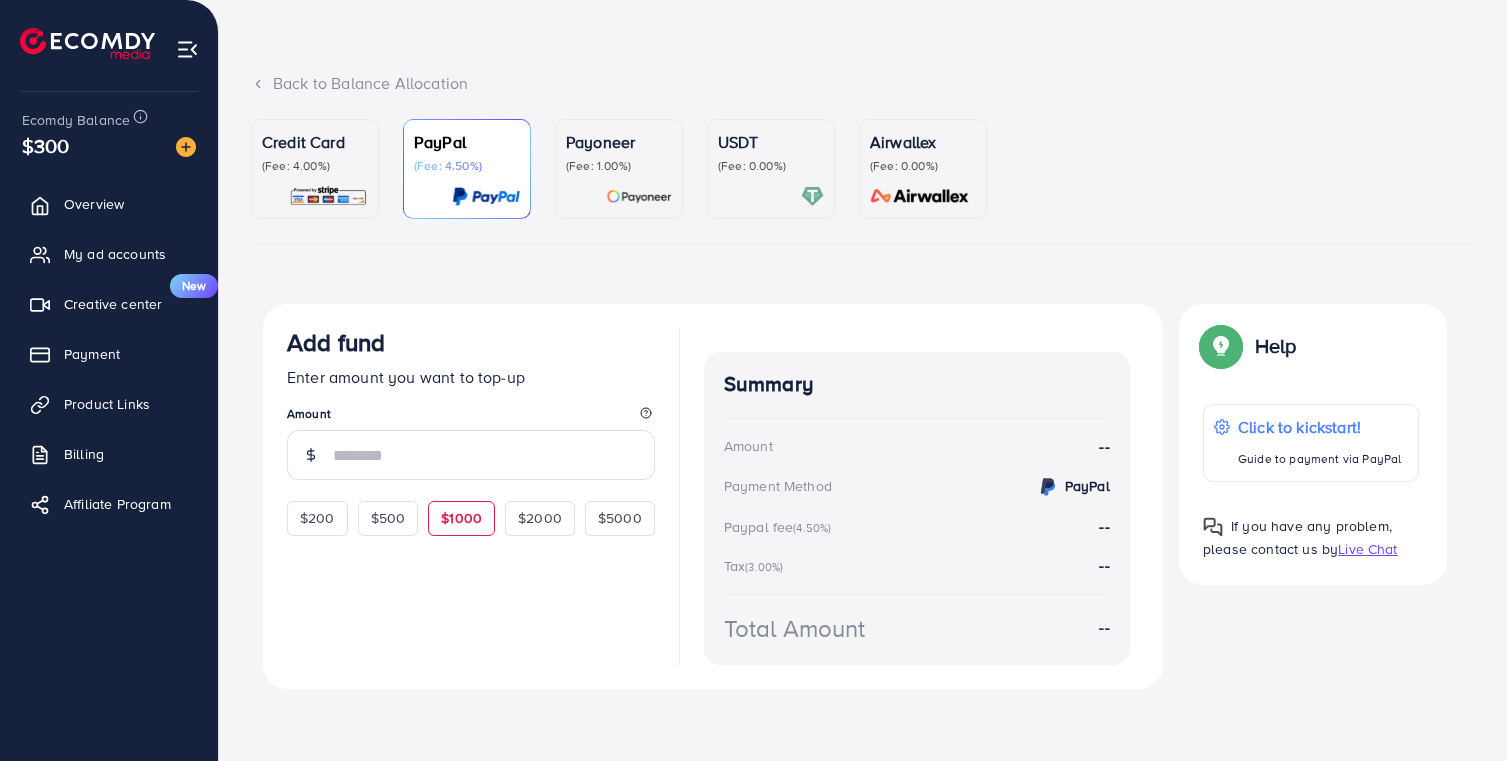 click on "$1000" at bounding box center (461, 518) 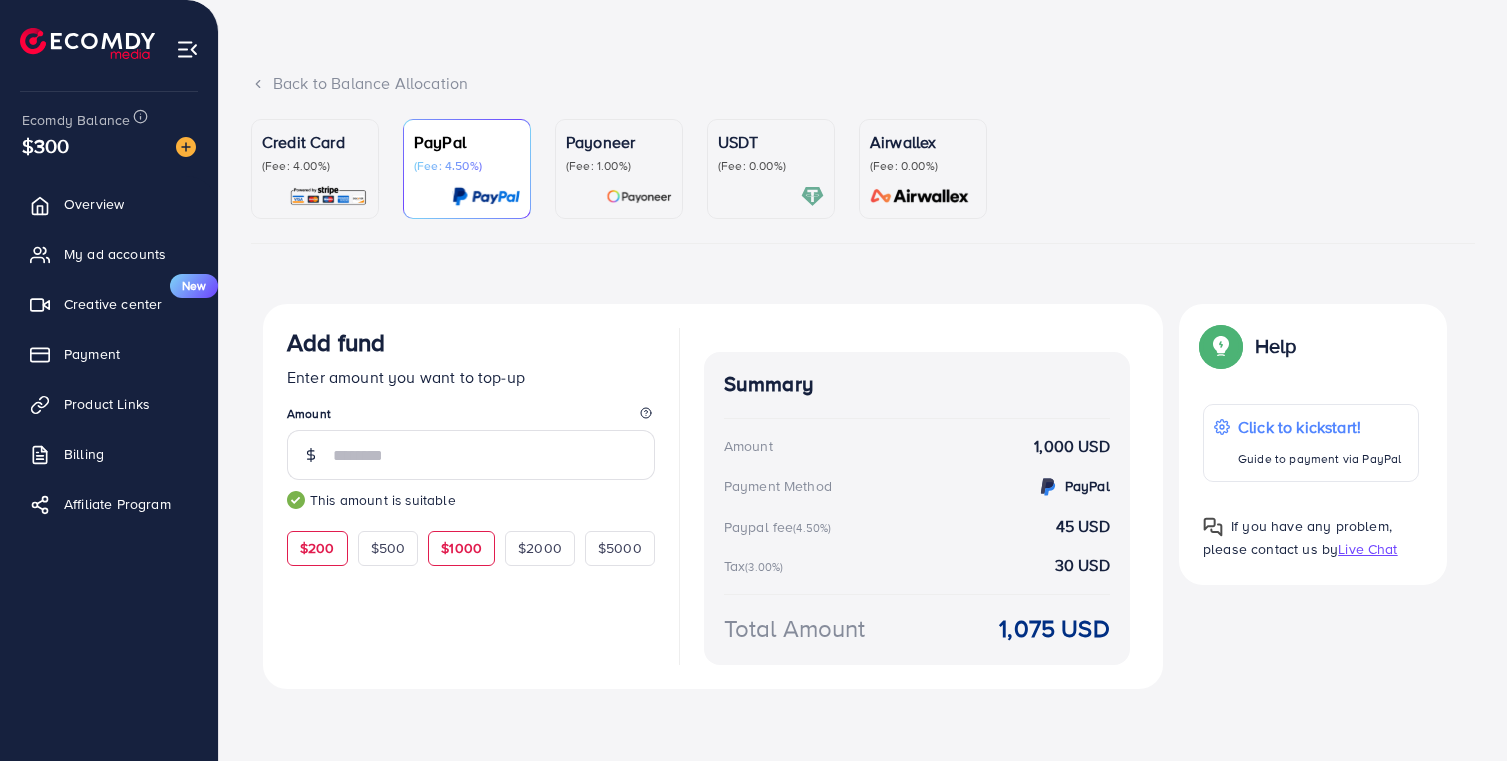 click on "$200" at bounding box center (317, 548) 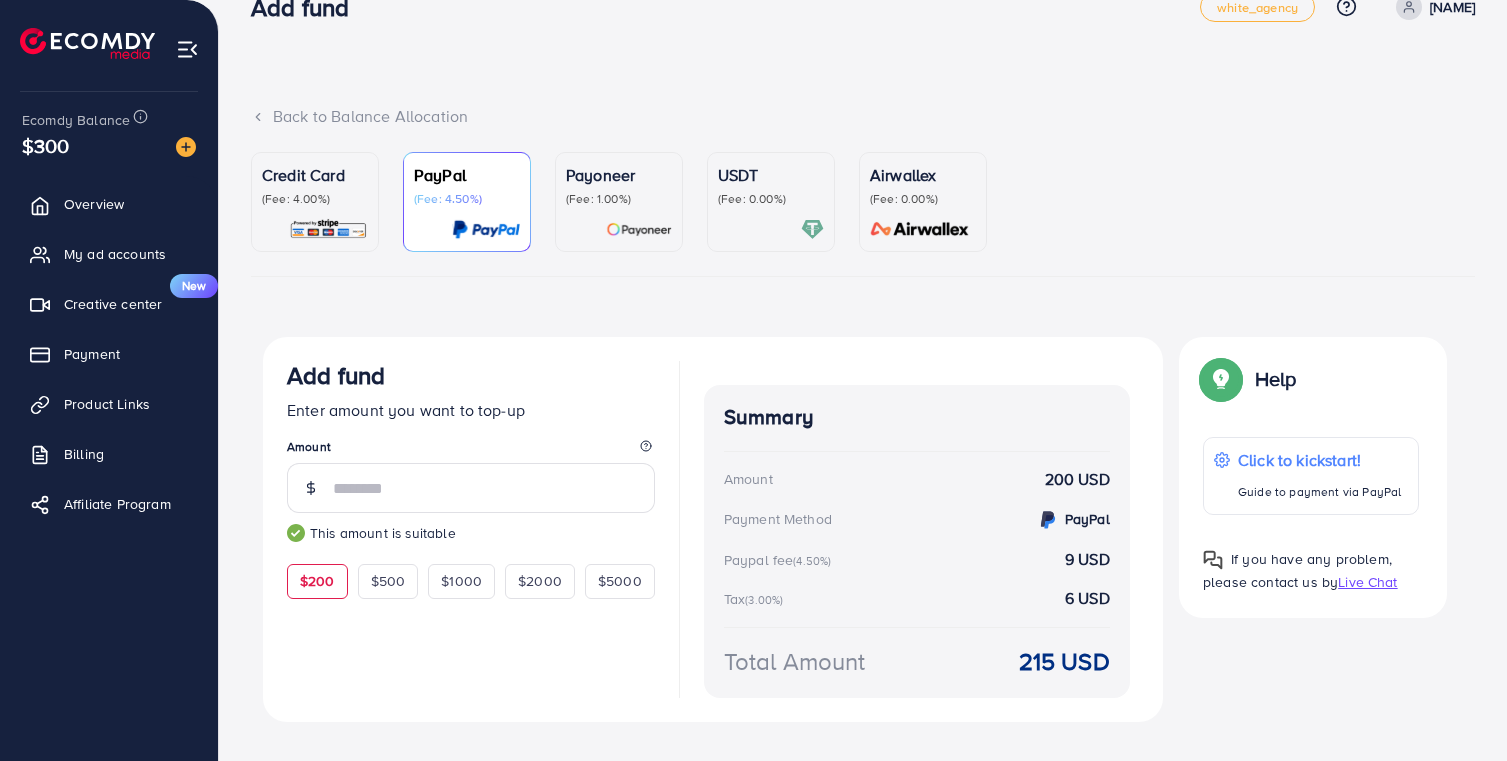 scroll, scrollTop: 77, scrollLeft: 0, axis: vertical 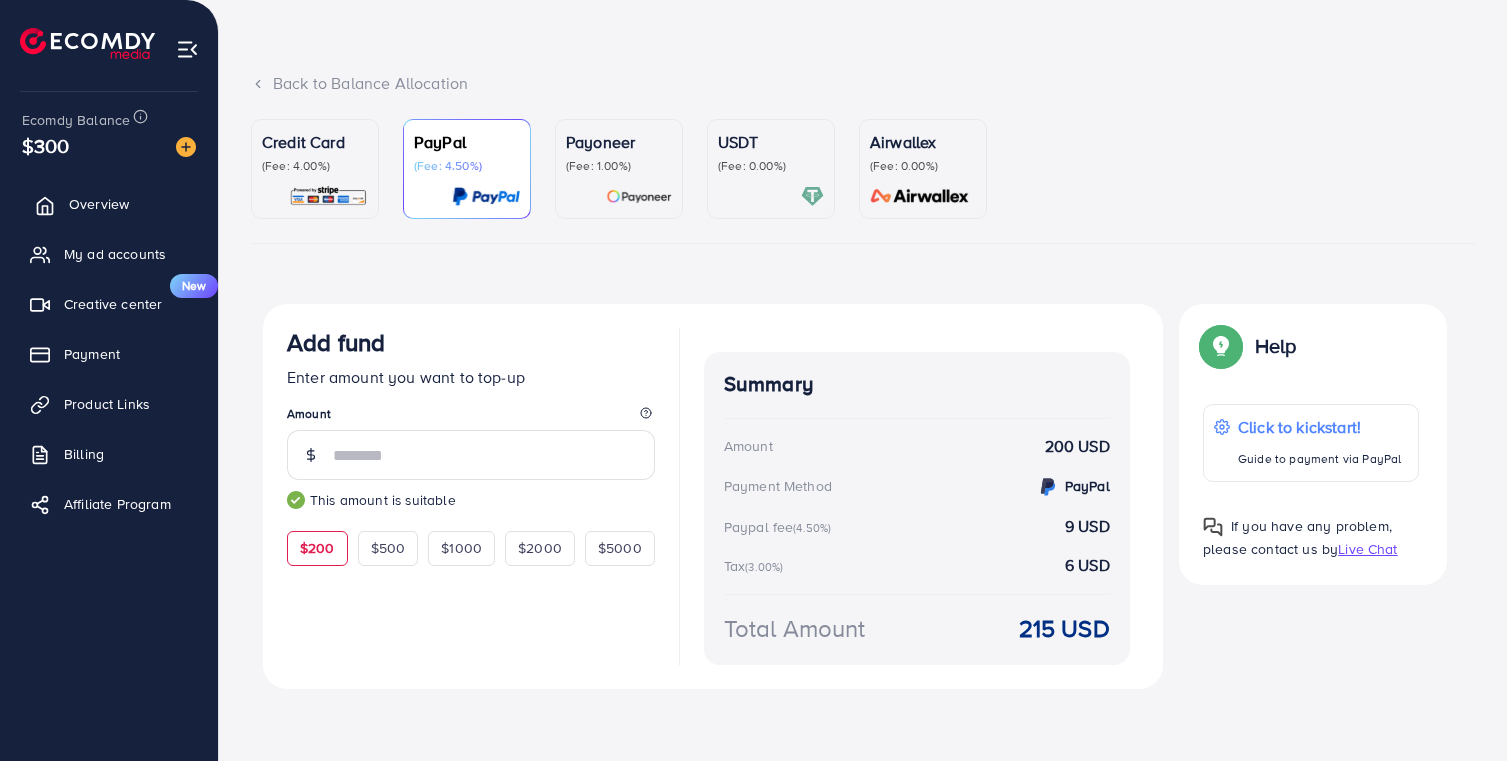 click on "Overview" at bounding box center (109, 204) 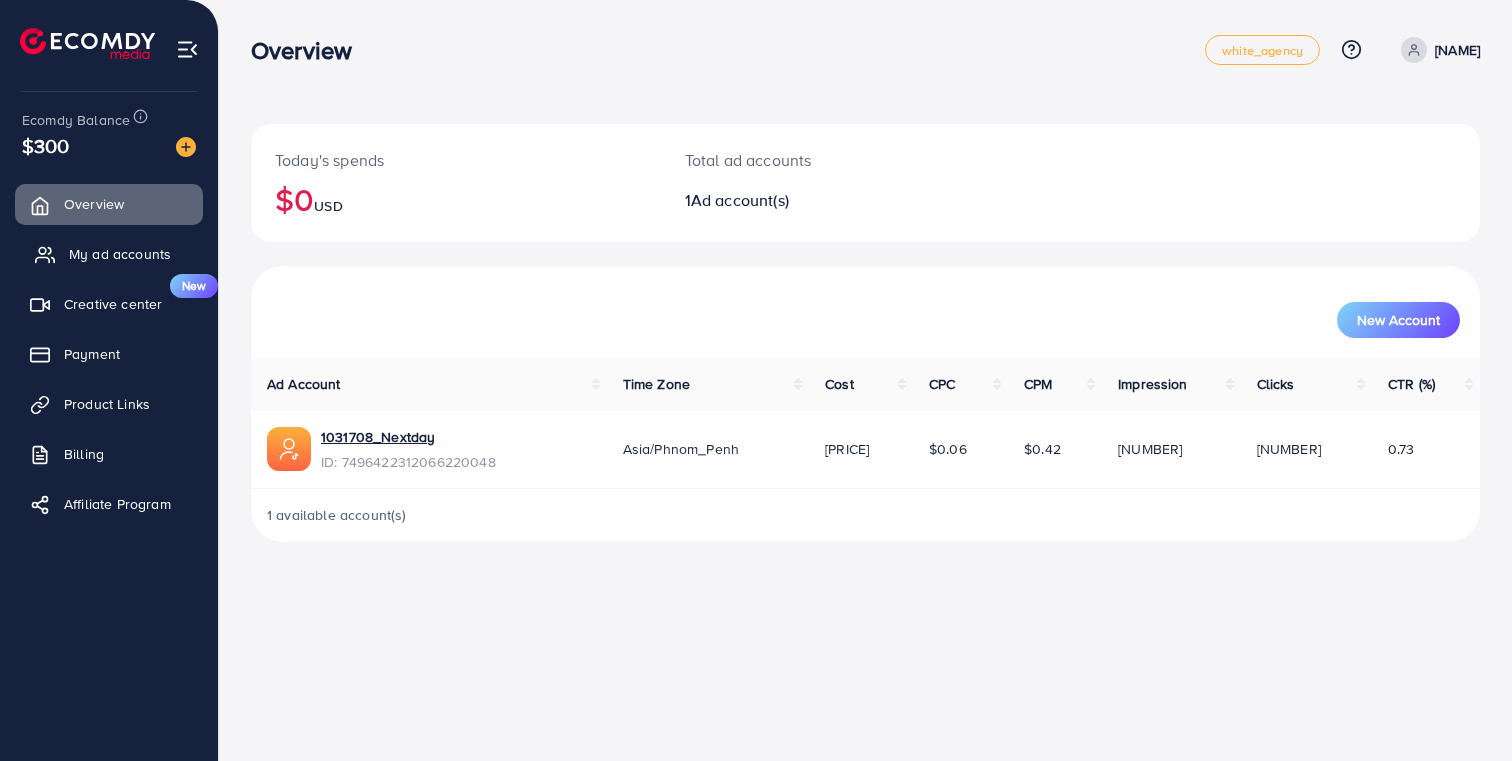 click on "My ad accounts" at bounding box center [120, 254] 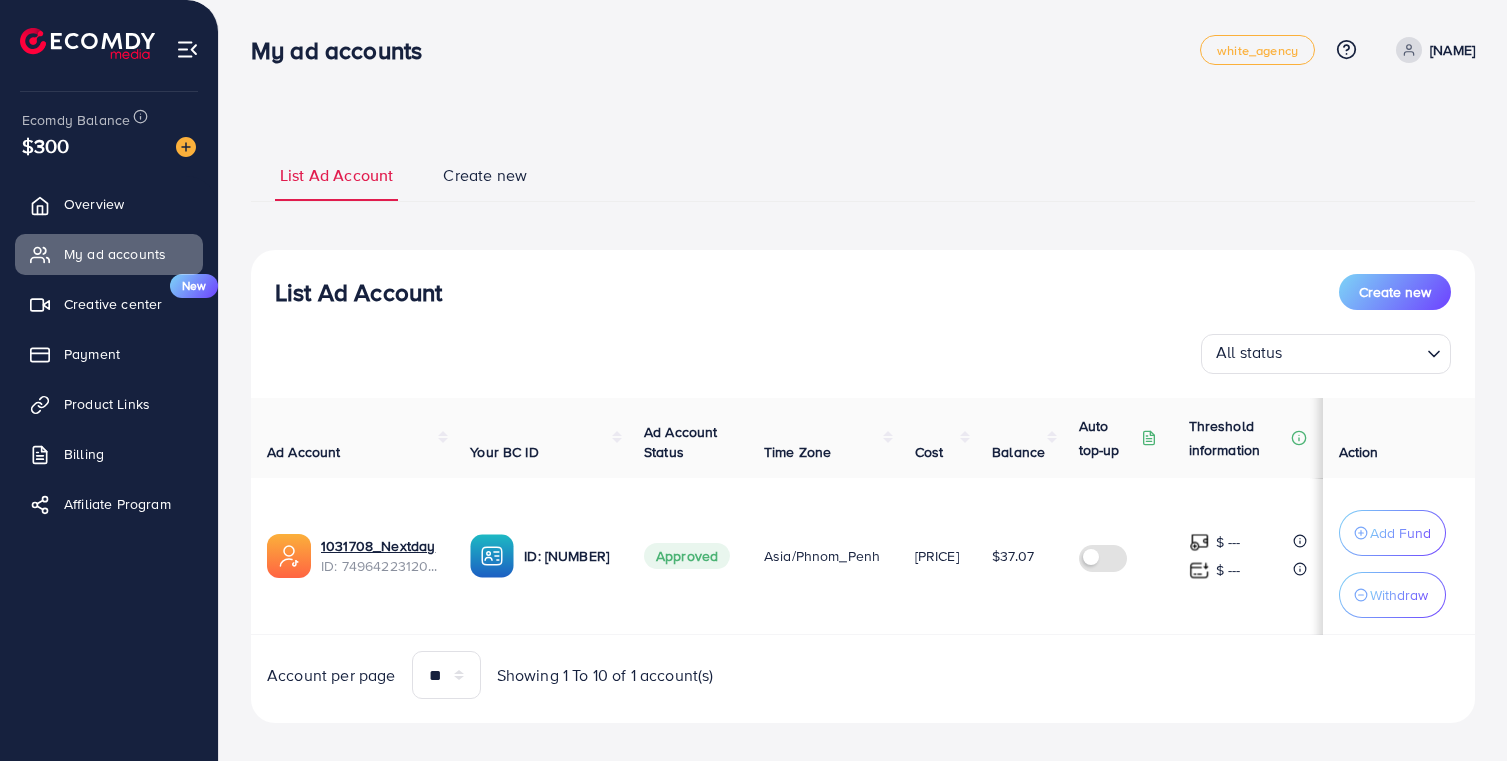 scroll, scrollTop: 23, scrollLeft: 0, axis: vertical 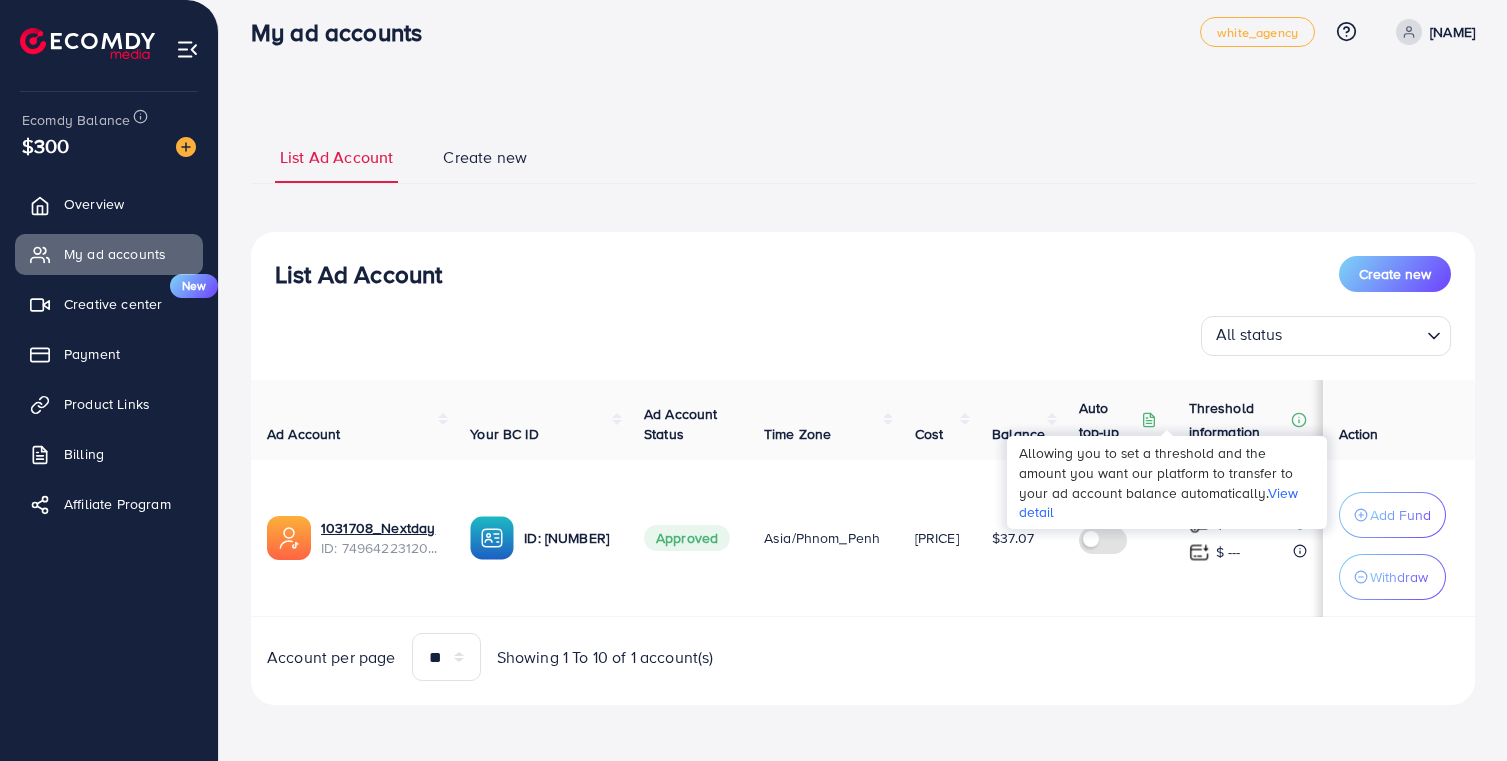 click 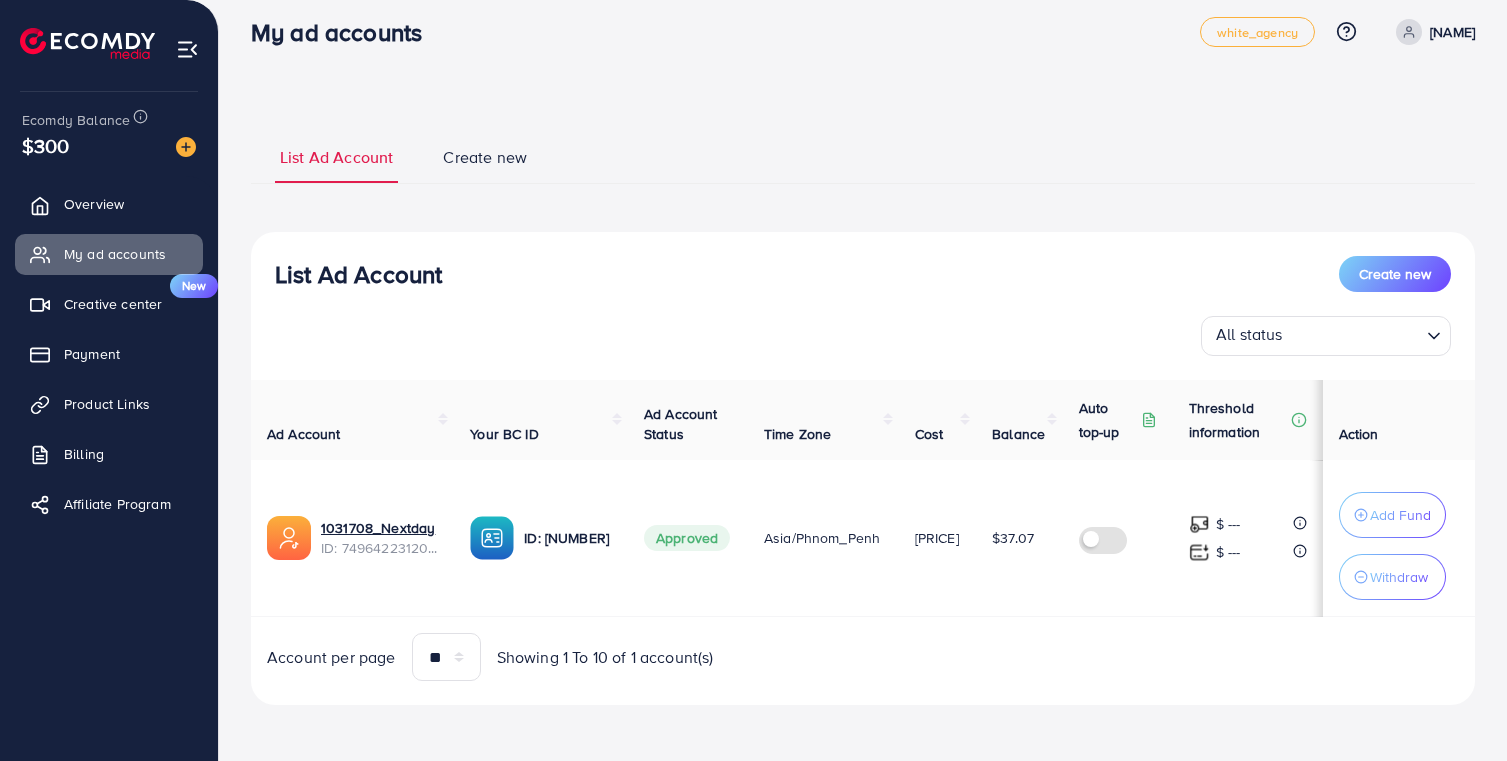scroll, scrollTop: 0, scrollLeft: 15, axis: horizontal 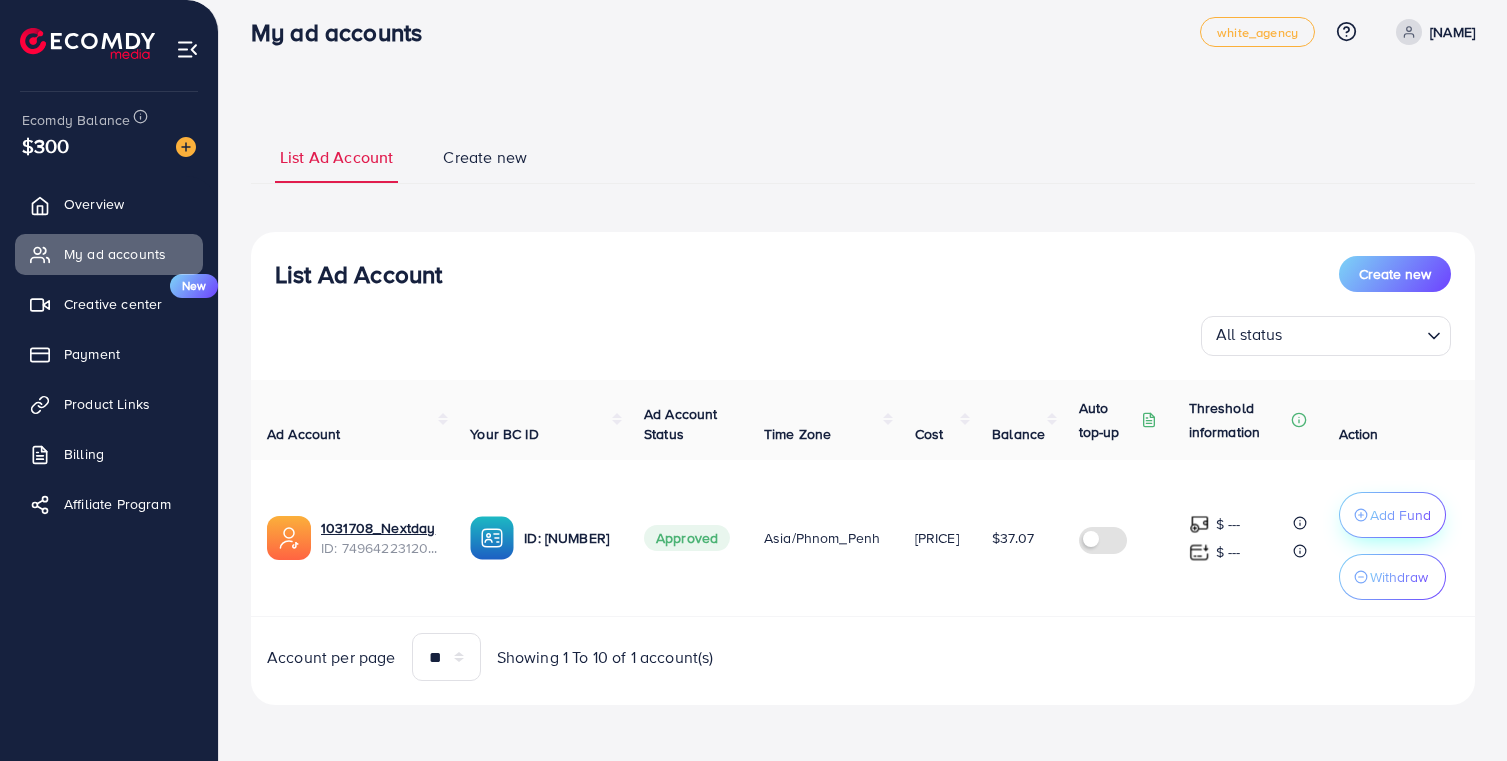 type 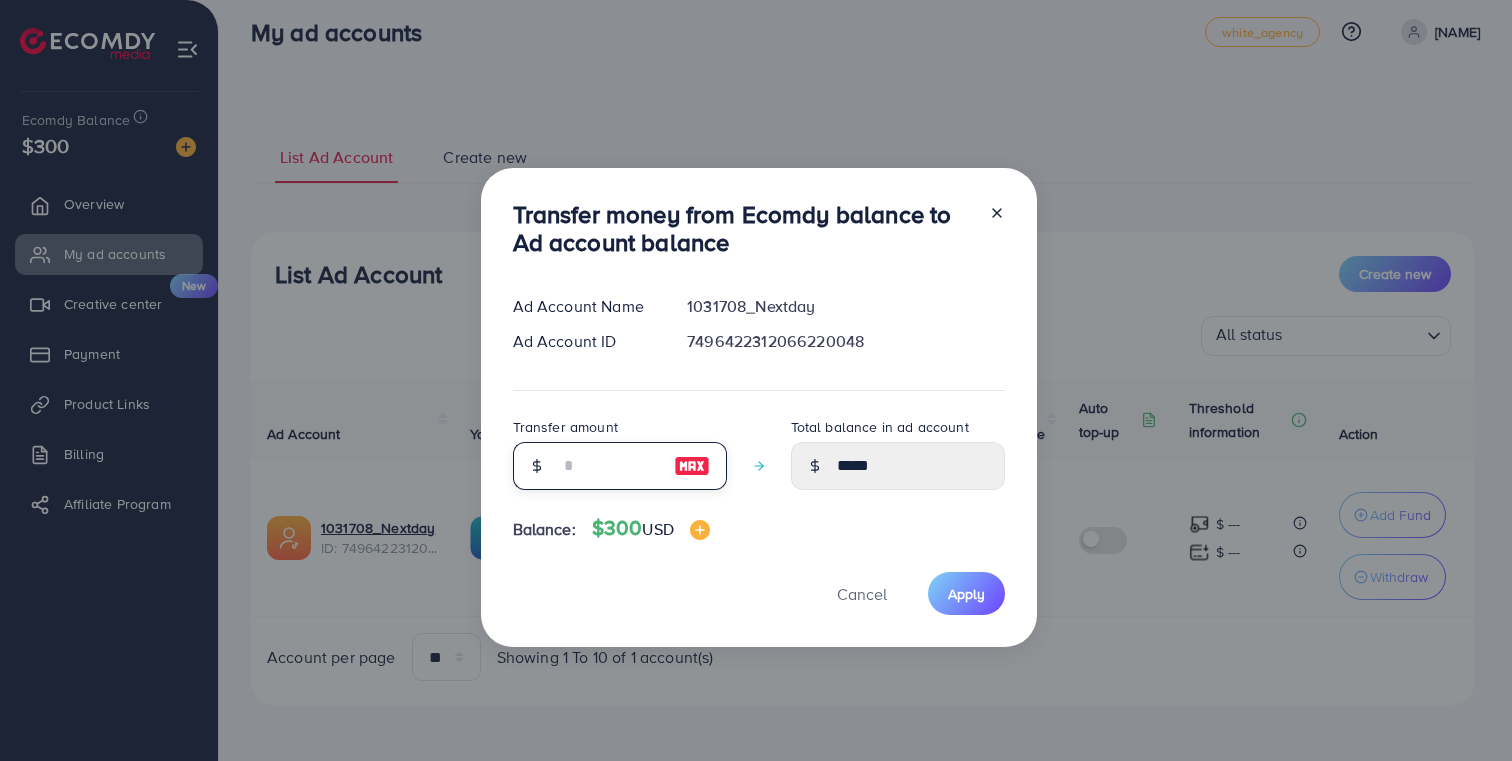 click at bounding box center (609, 466) 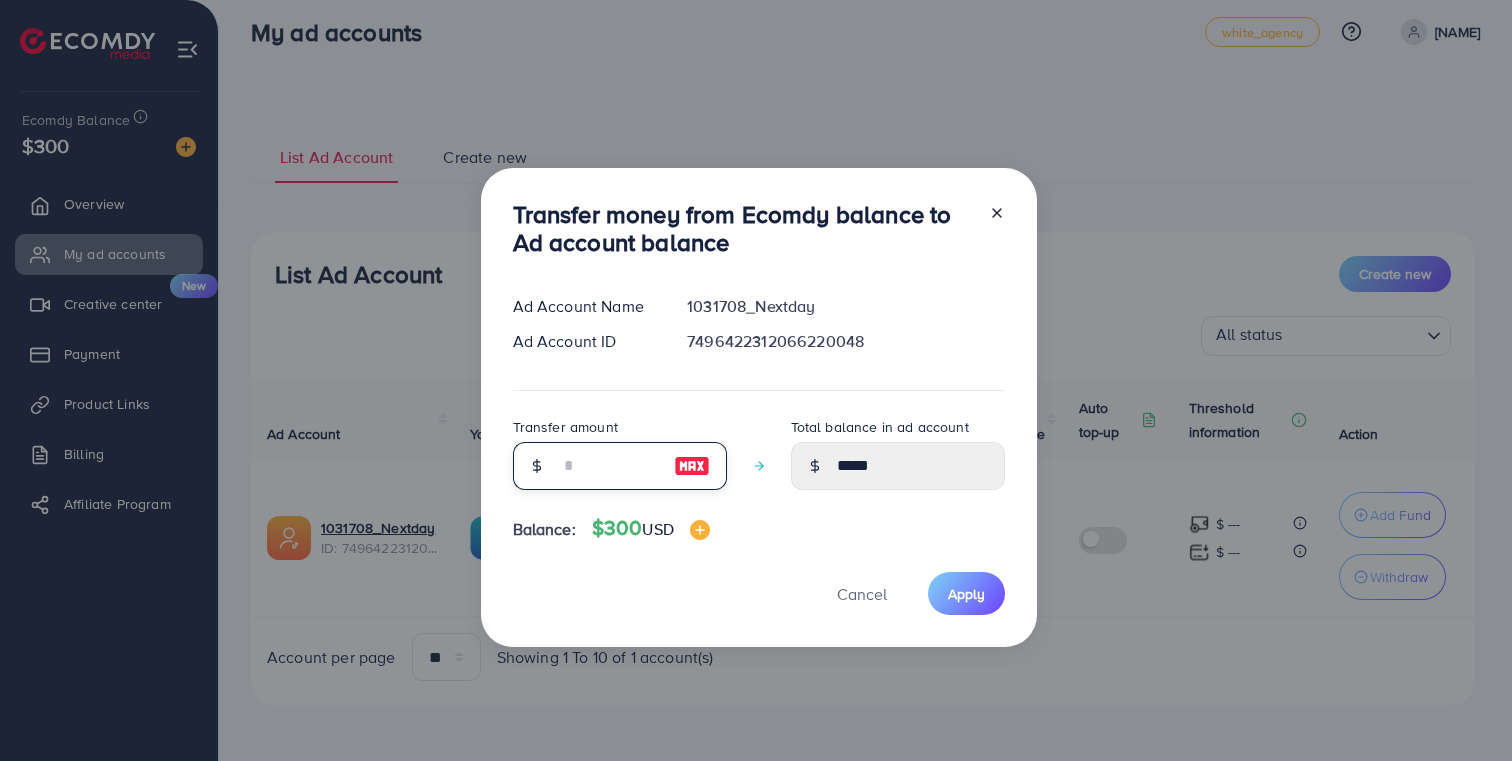 type on "*" 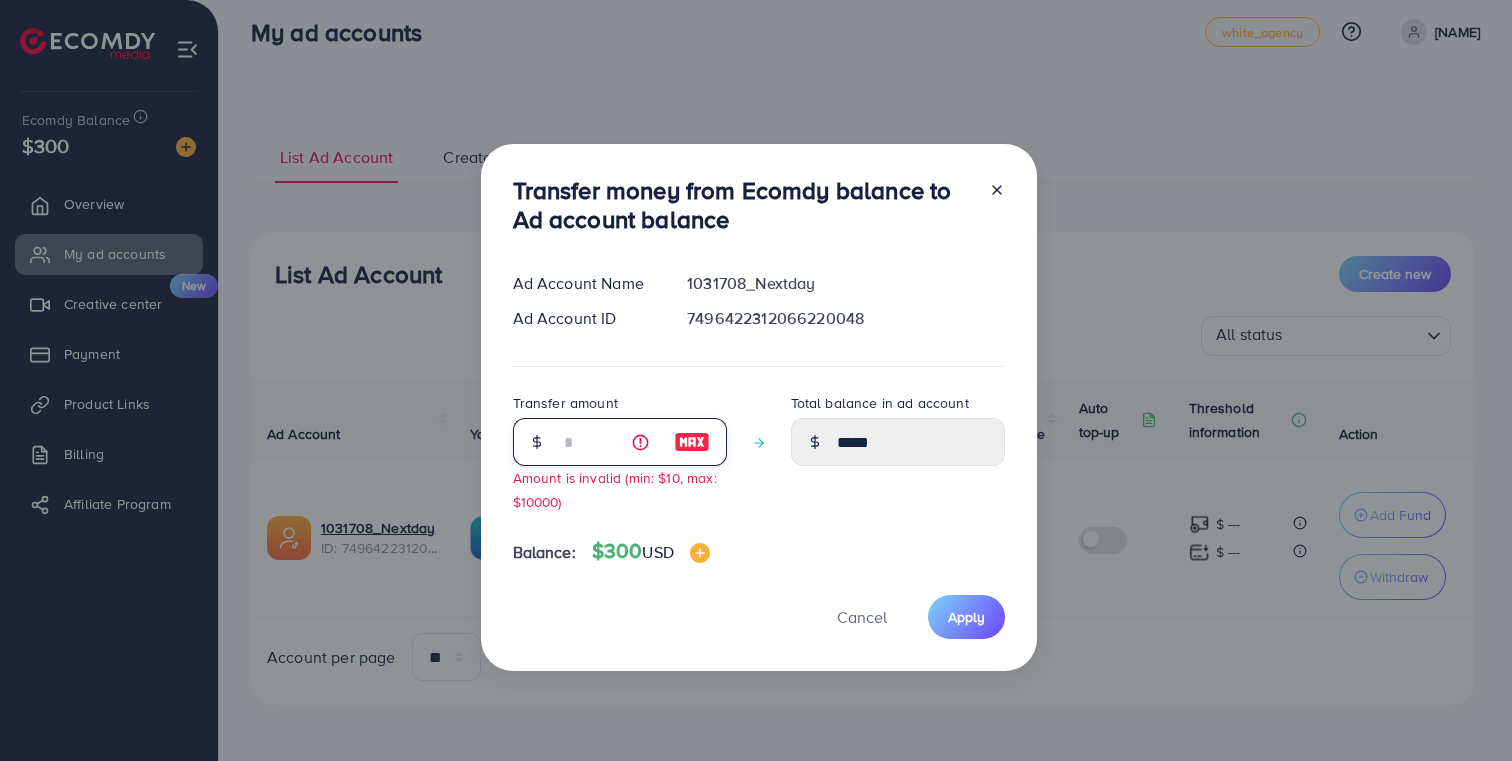 type on "*****" 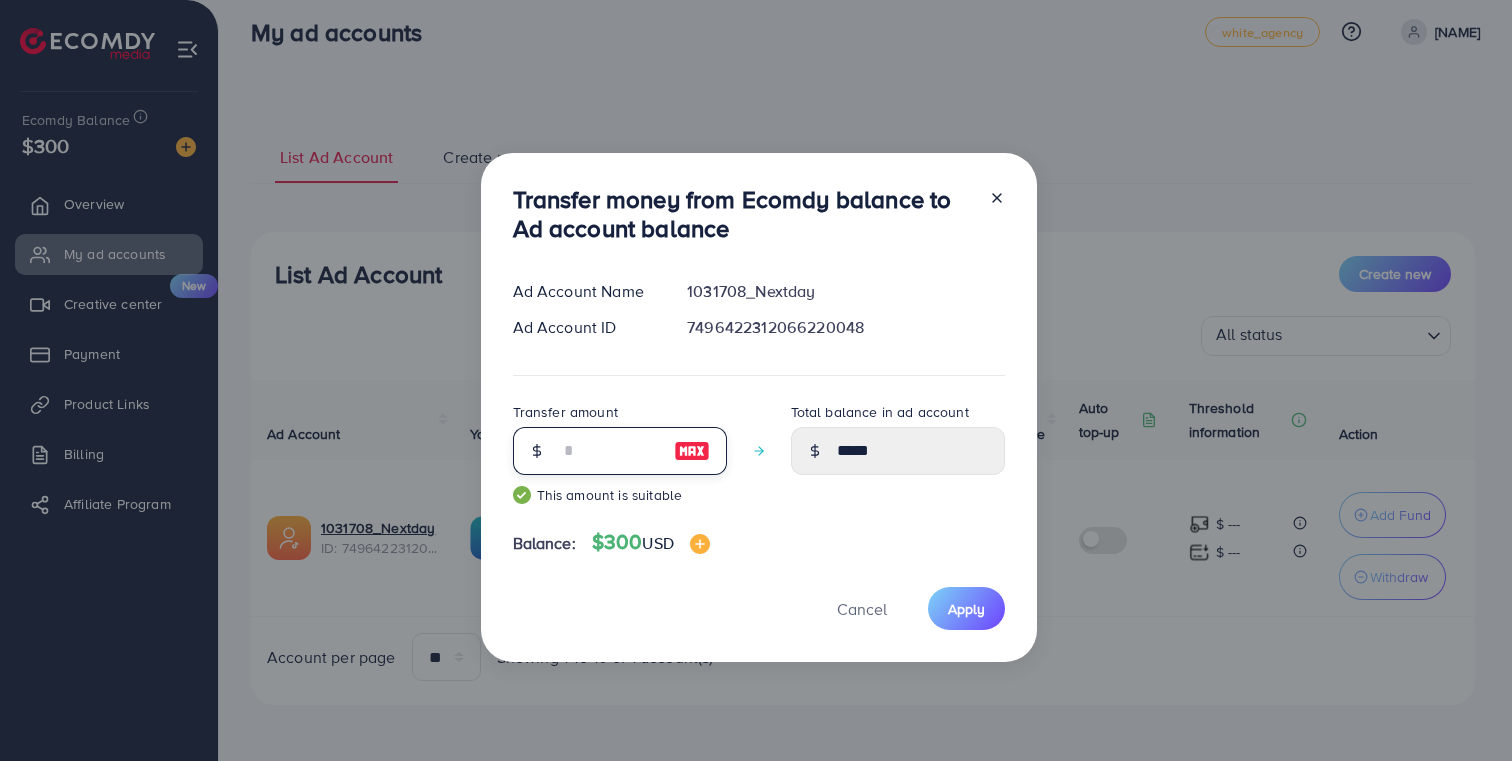 type on "***" 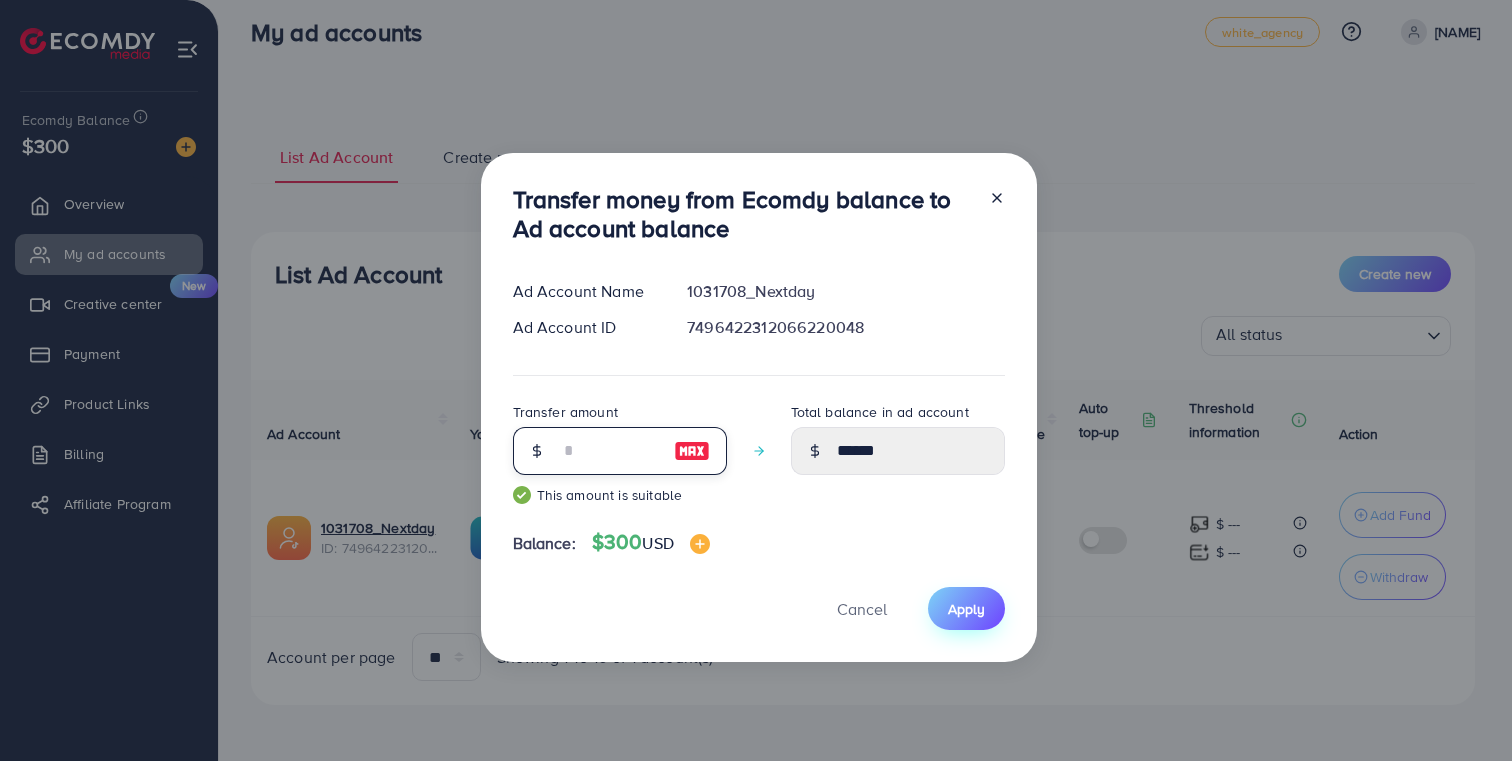 type on "***" 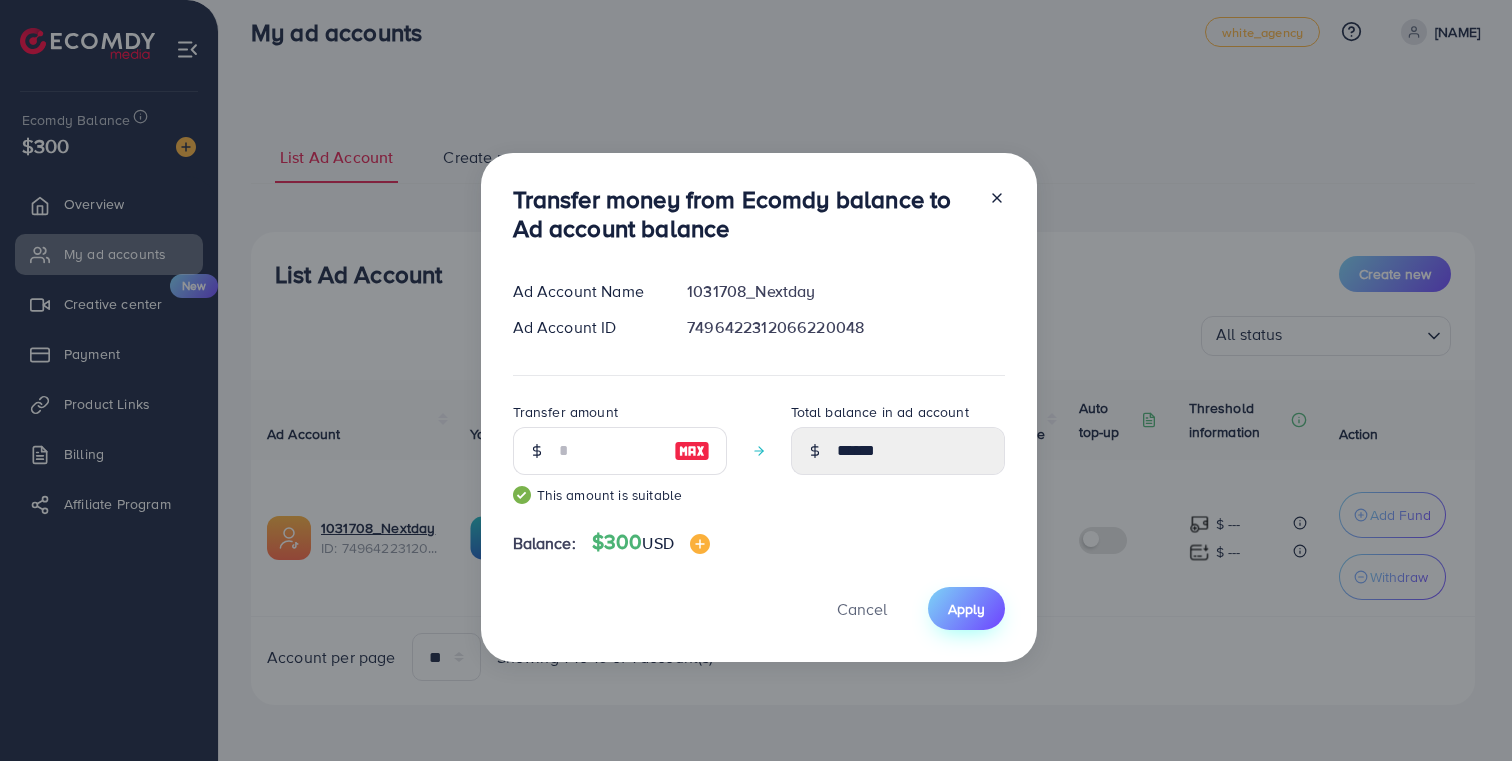 click on "Apply" at bounding box center [966, 609] 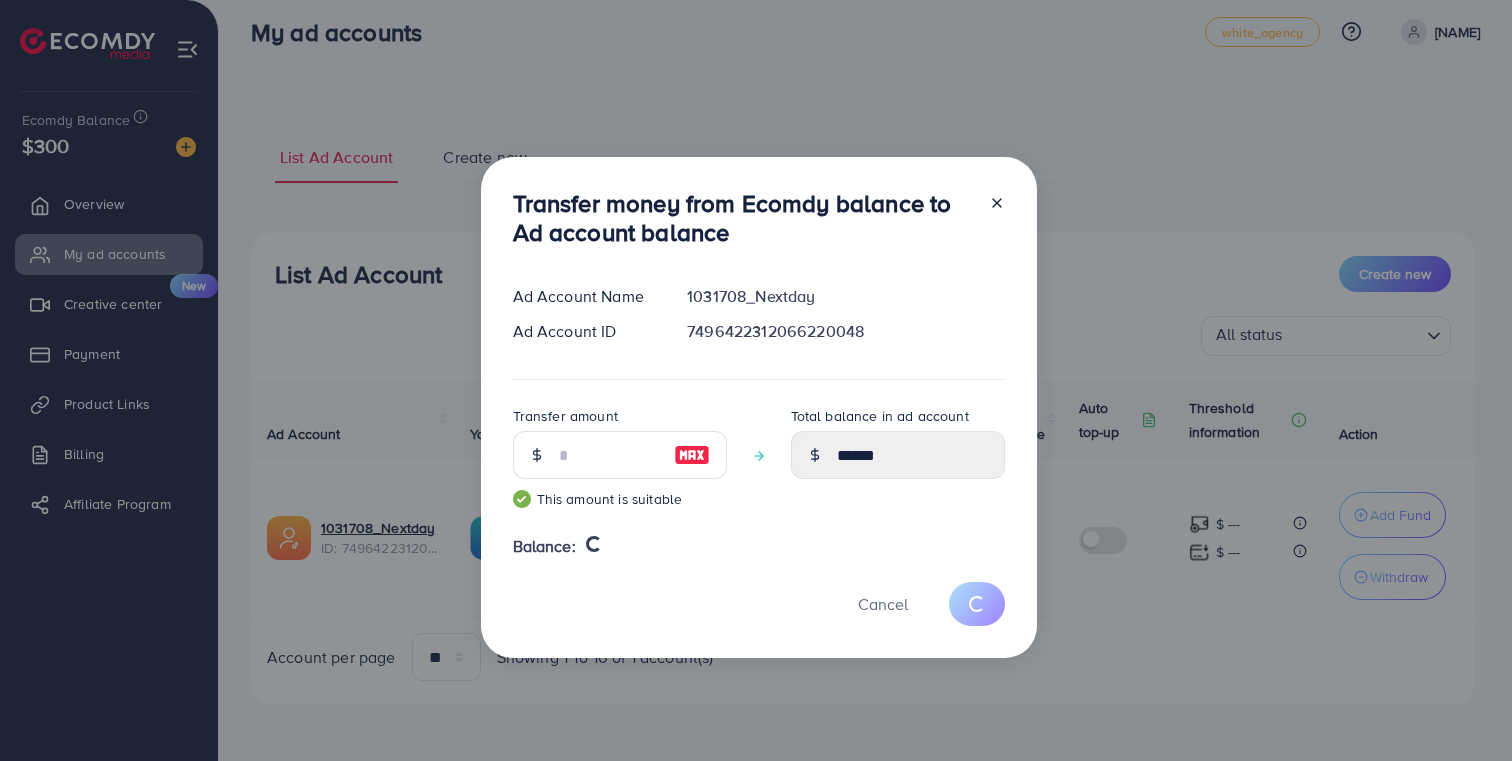 type 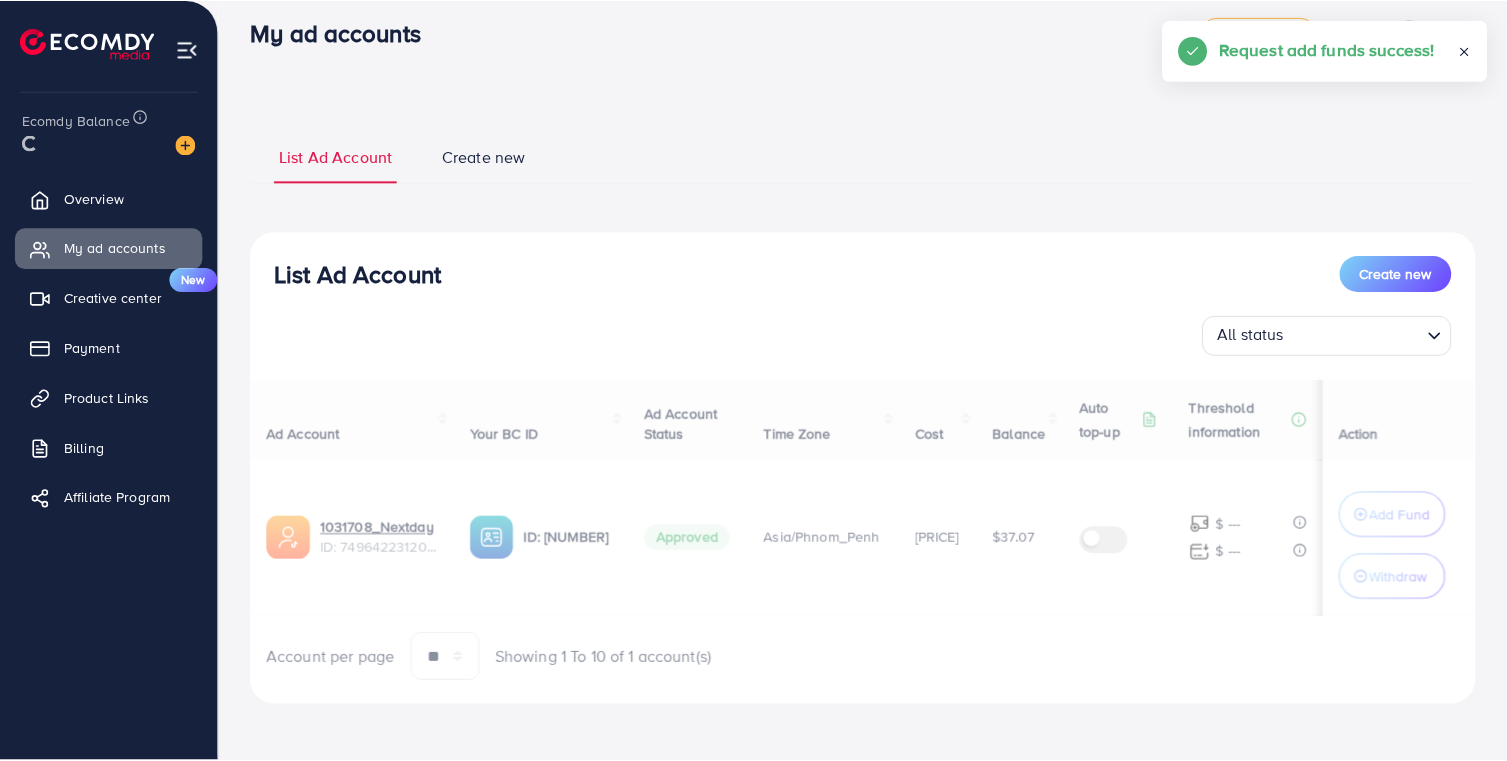 scroll, scrollTop: 0, scrollLeft: 10, axis: horizontal 